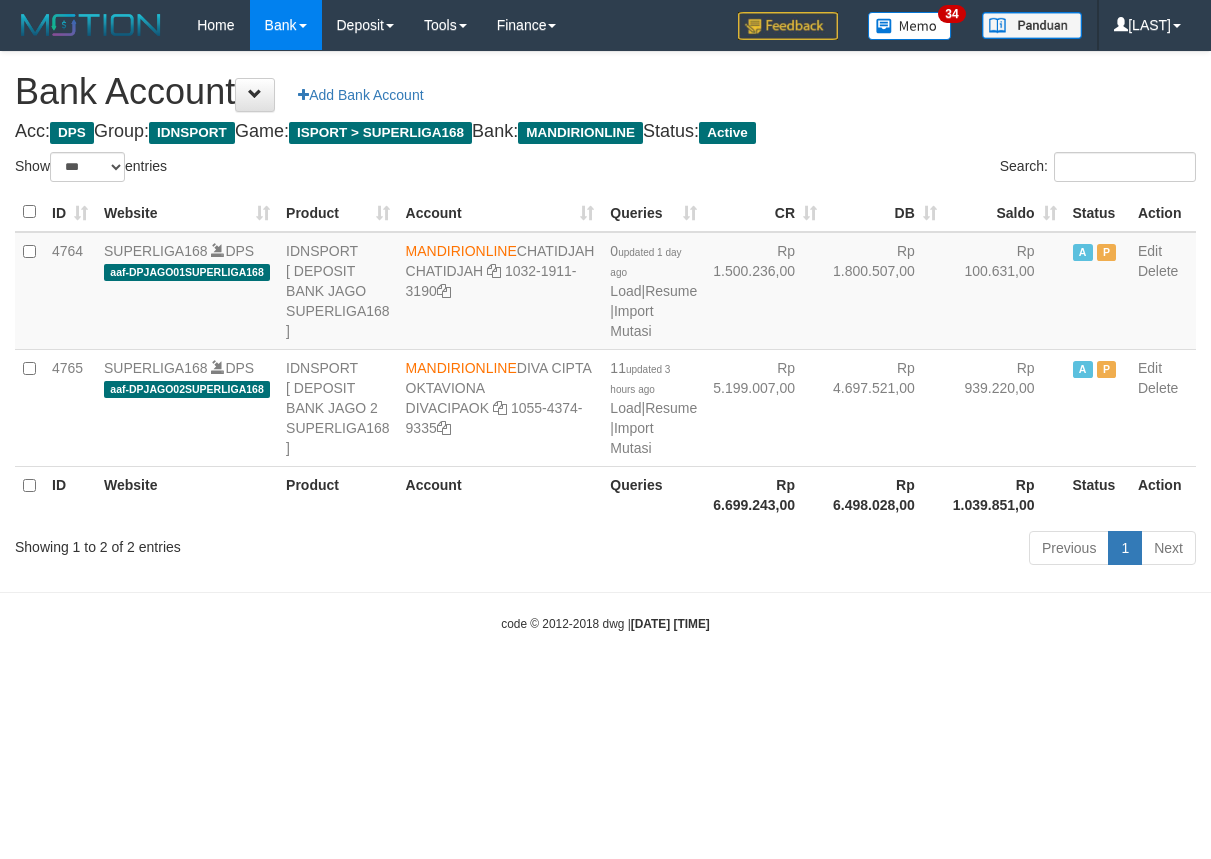 select on "***" 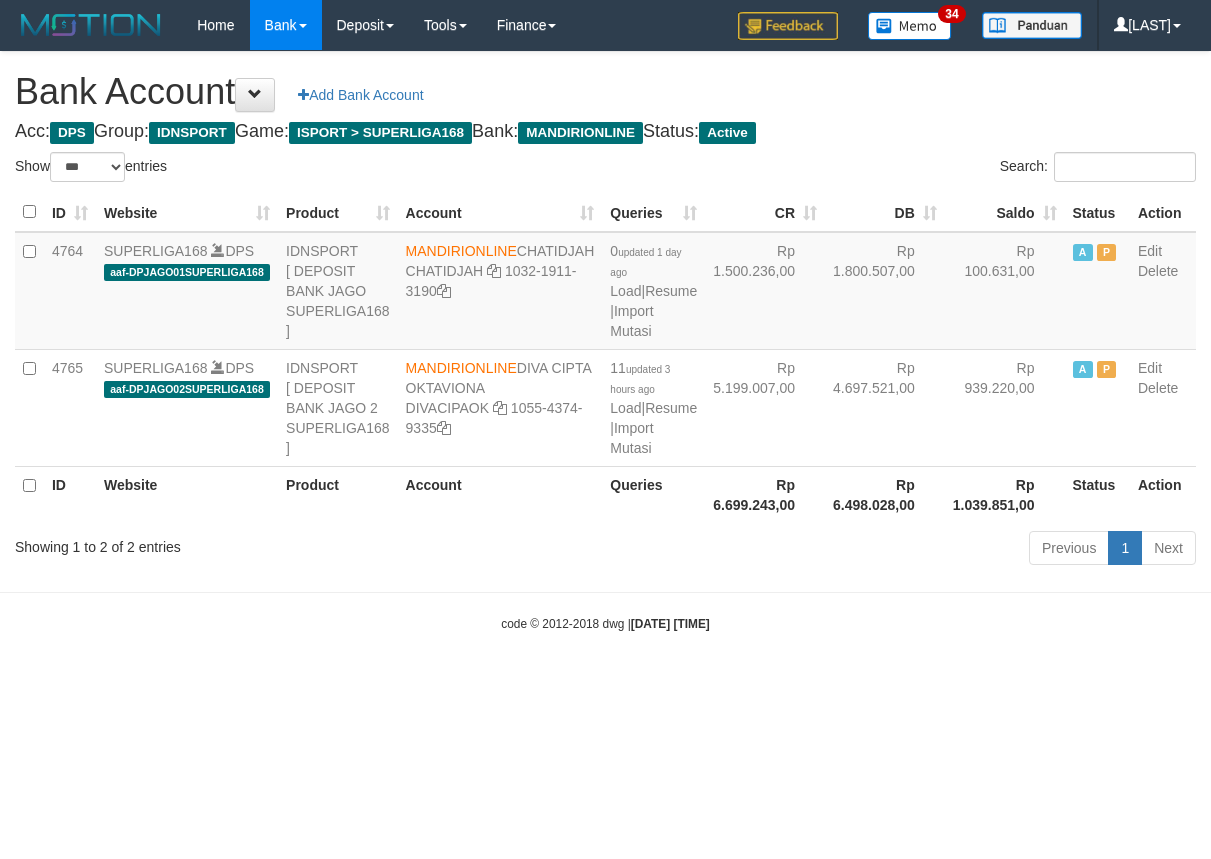 scroll, scrollTop: 0, scrollLeft: 0, axis: both 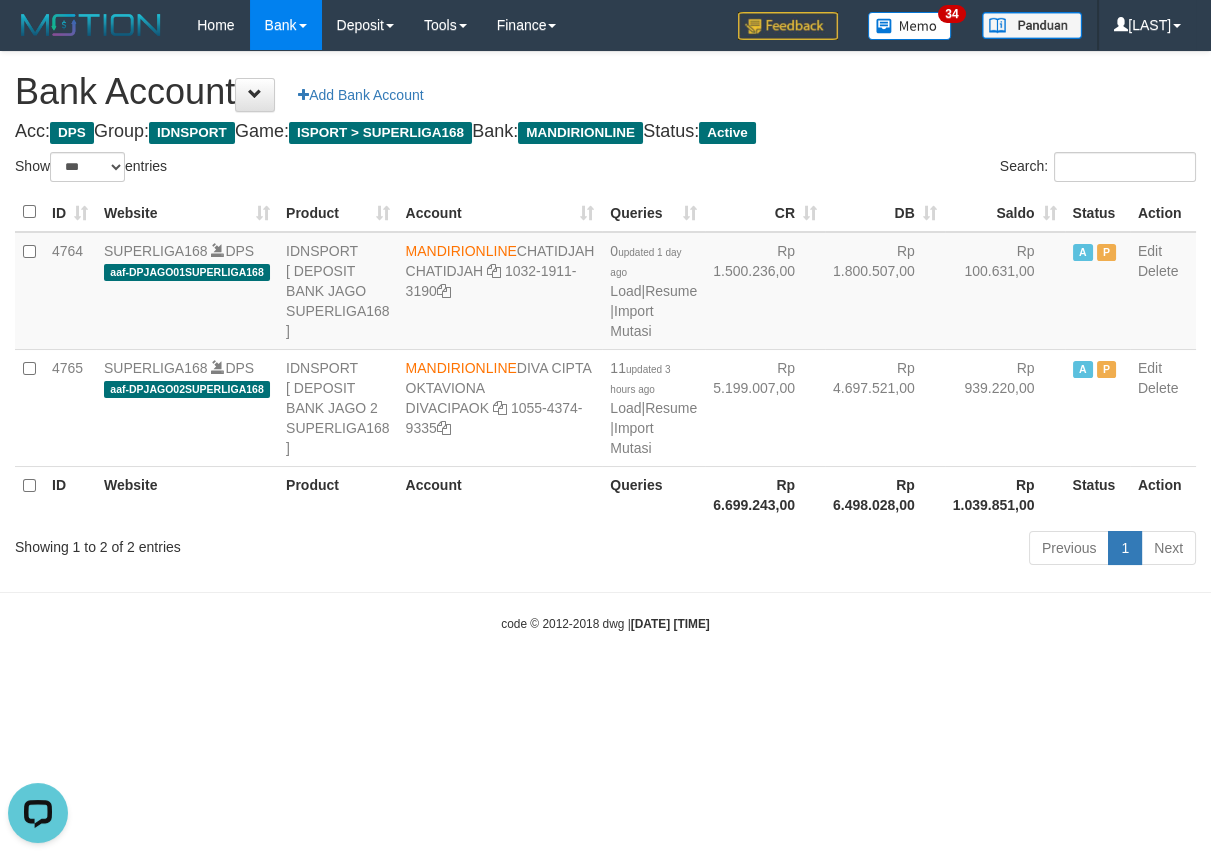 click on "Showing 1 to 2 of 2 entries Previous 1 Next" at bounding box center (605, 550) 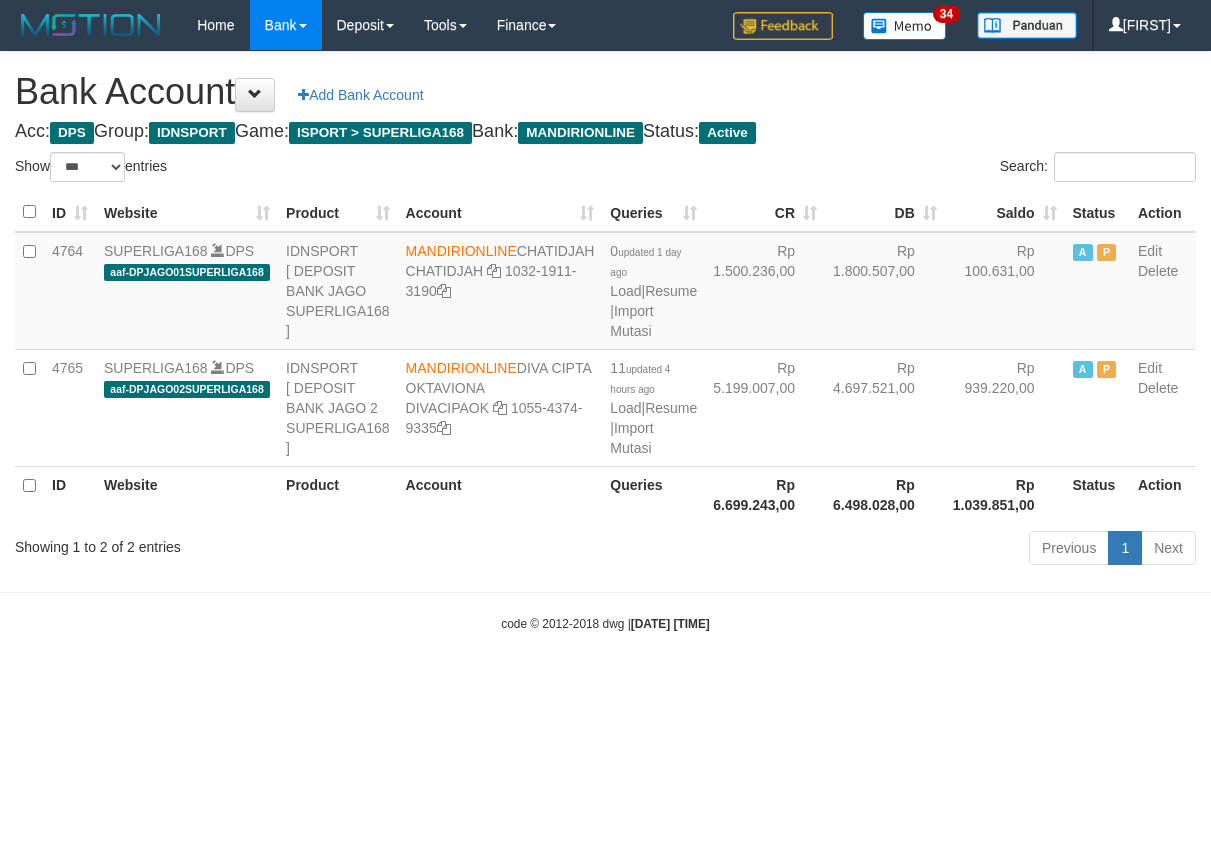 select on "***" 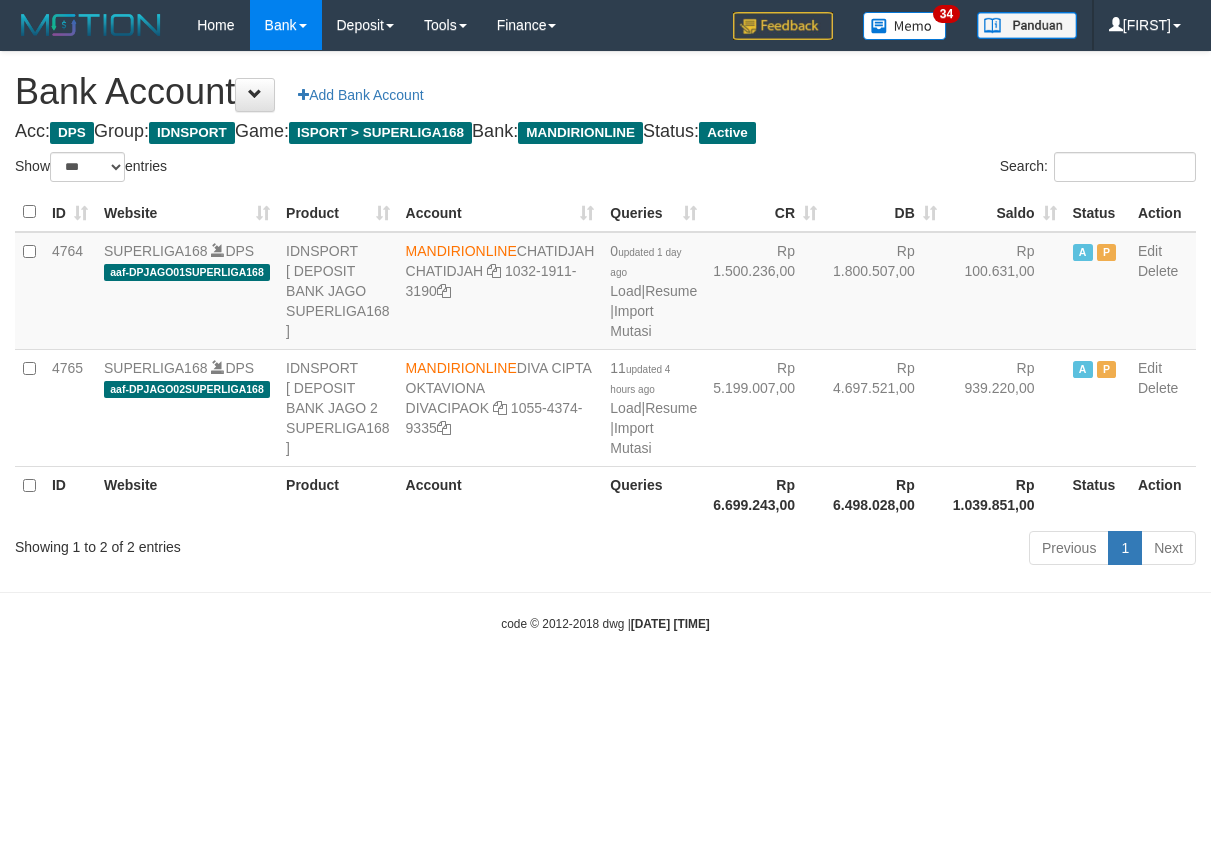 scroll, scrollTop: 0, scrollLeft: 0, axis: both 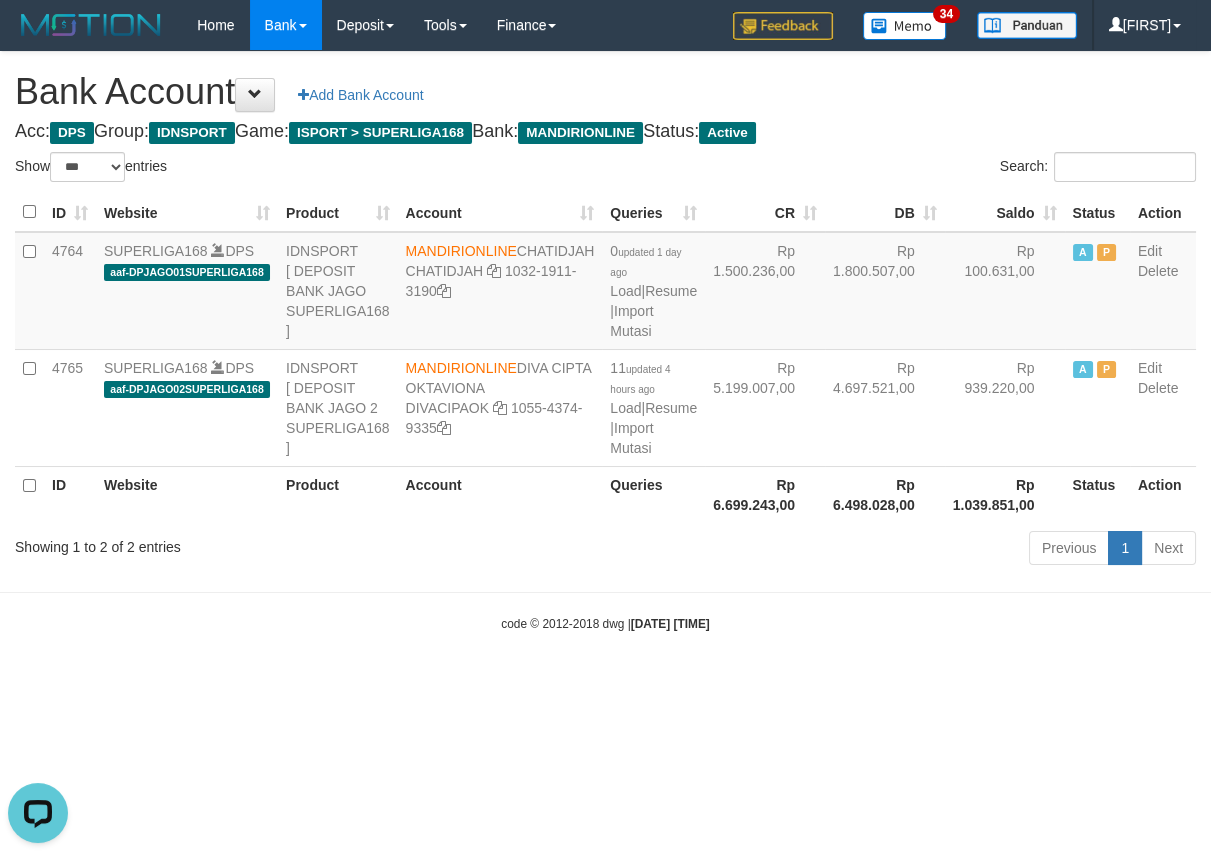 click on "Toggle navigation
Home
Bank
Account List
Load
By Website
Group
[ISPORT]													SUPERLIGA168
By Load Group (DPS)" at bounding box center (605, 341) 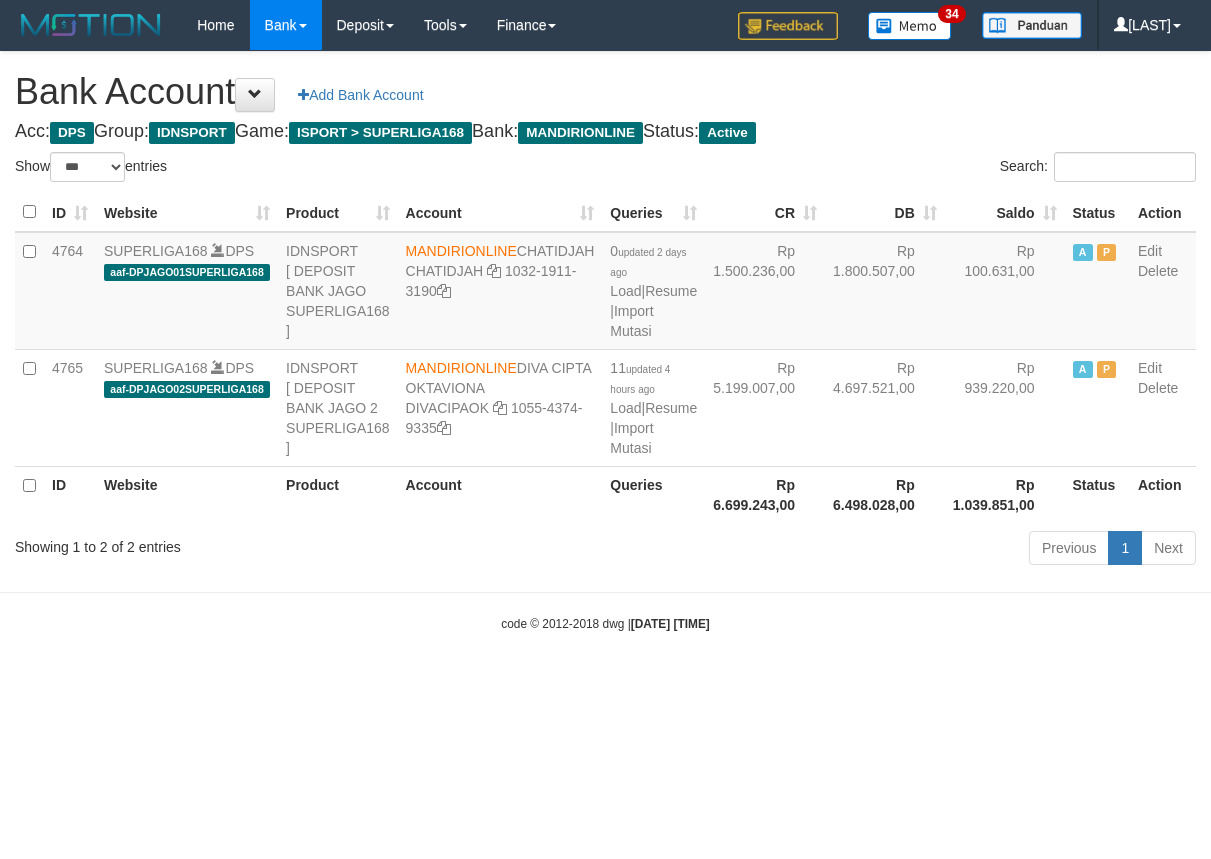 select on "***" 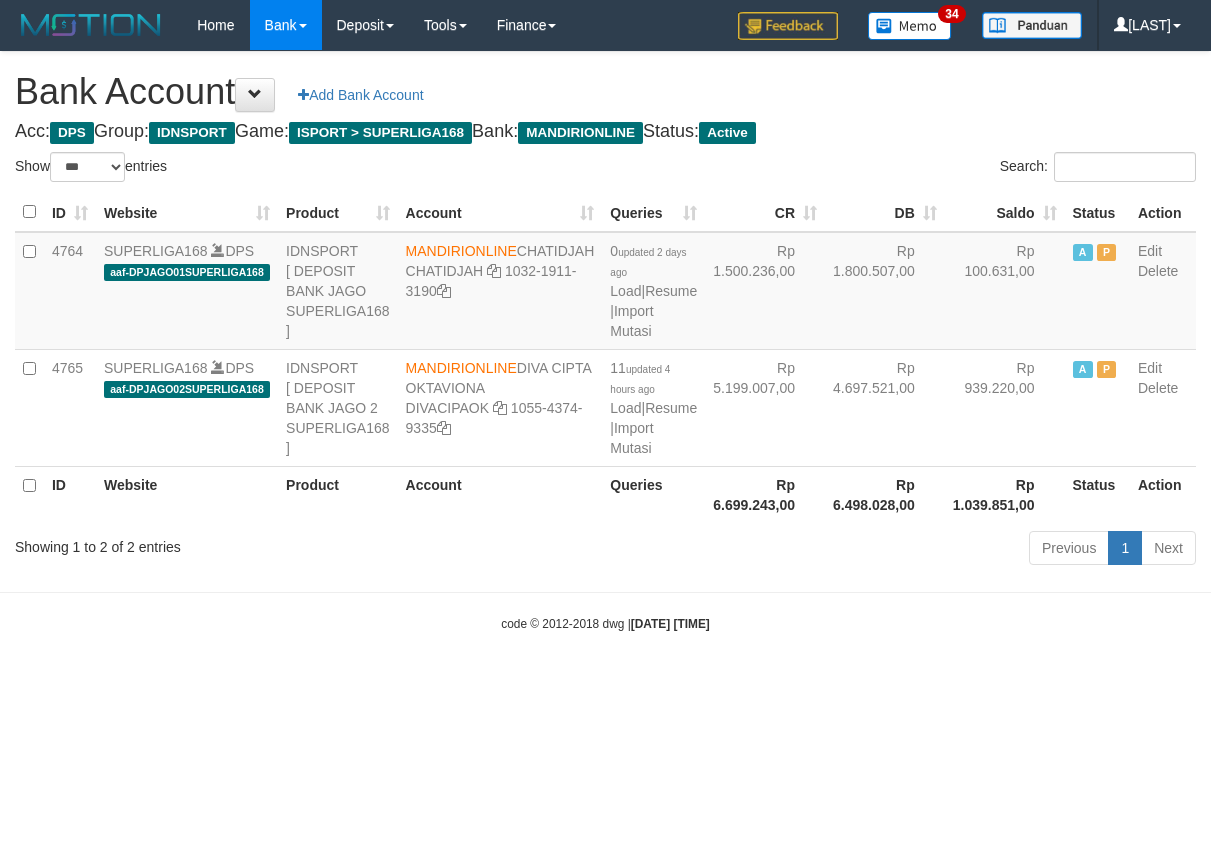 scroll, scrollTop: 0, scrollLeft: 0, axis: both 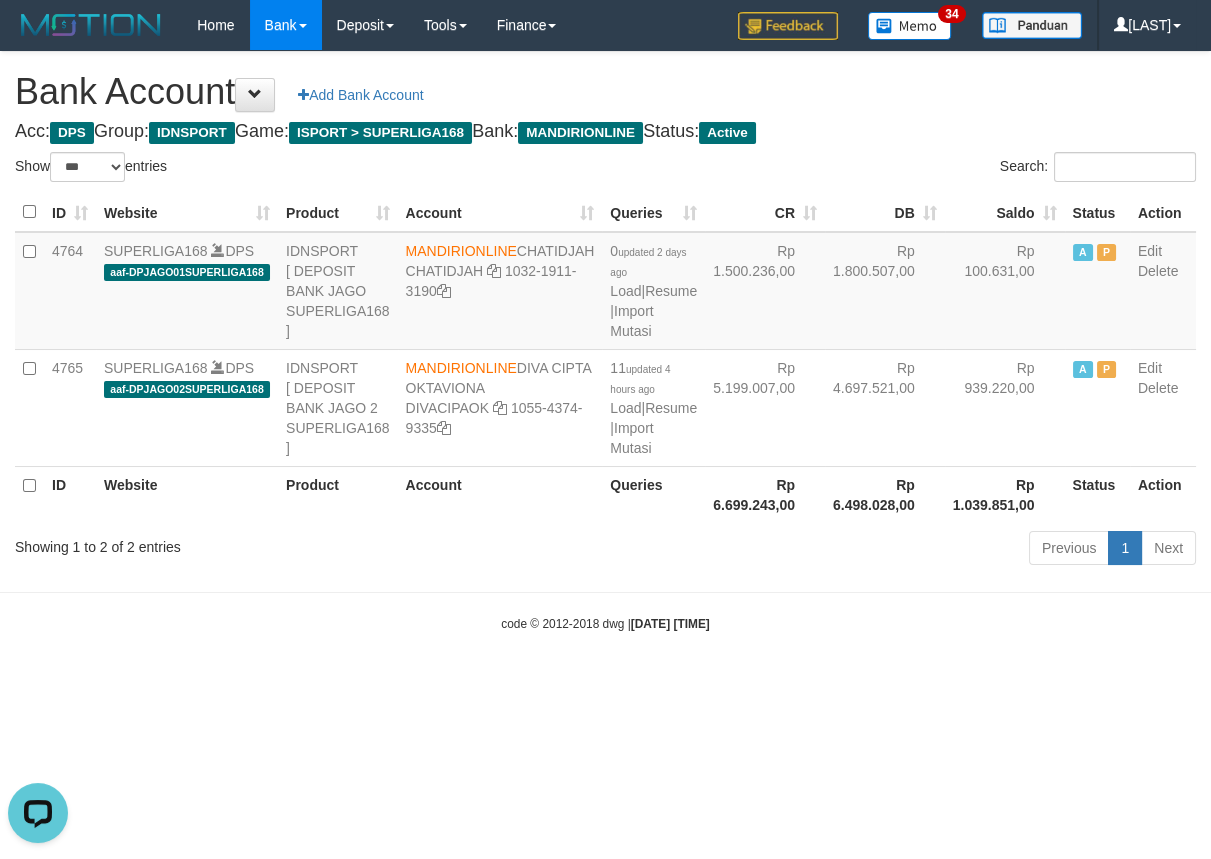 drag, startPoint x: 780, startPoint y: 700, endPoint x: 839, endPoint y: 726, distance: 64.4748 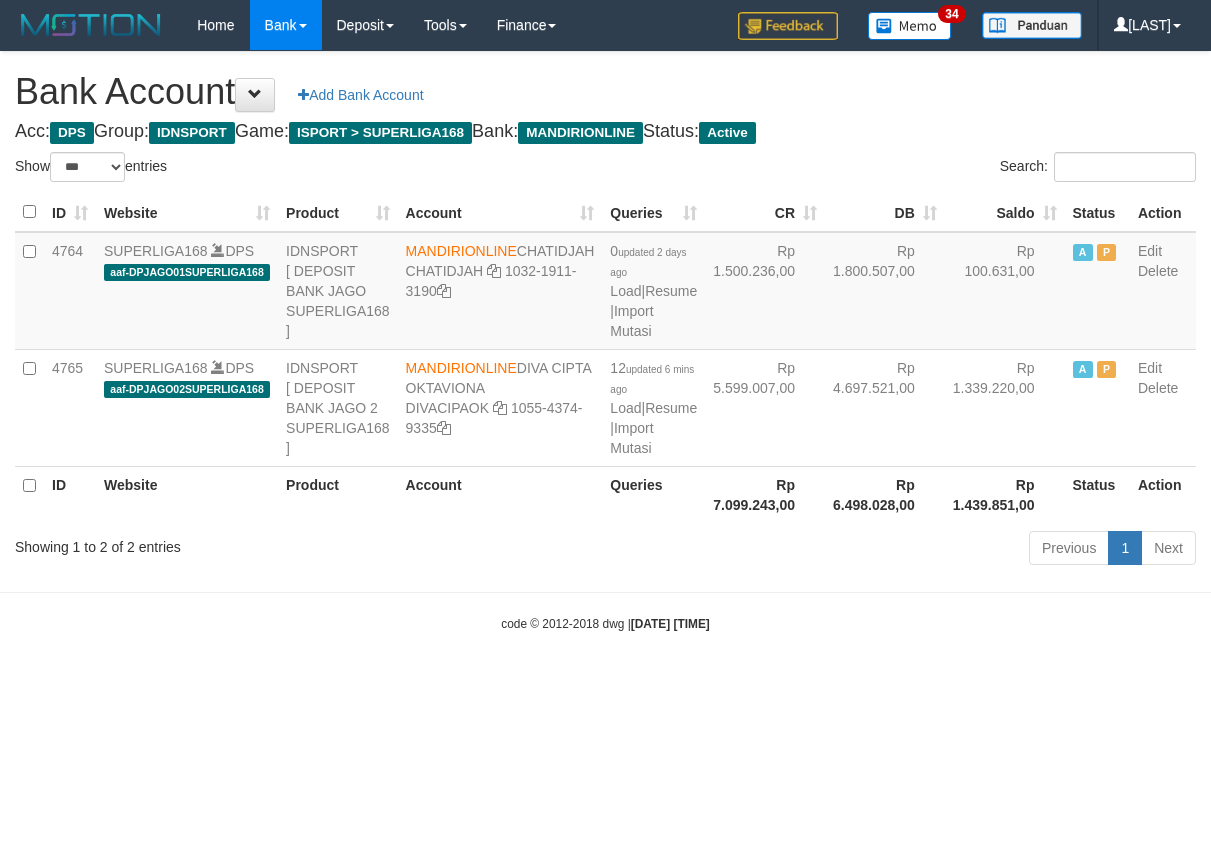 select on "***" 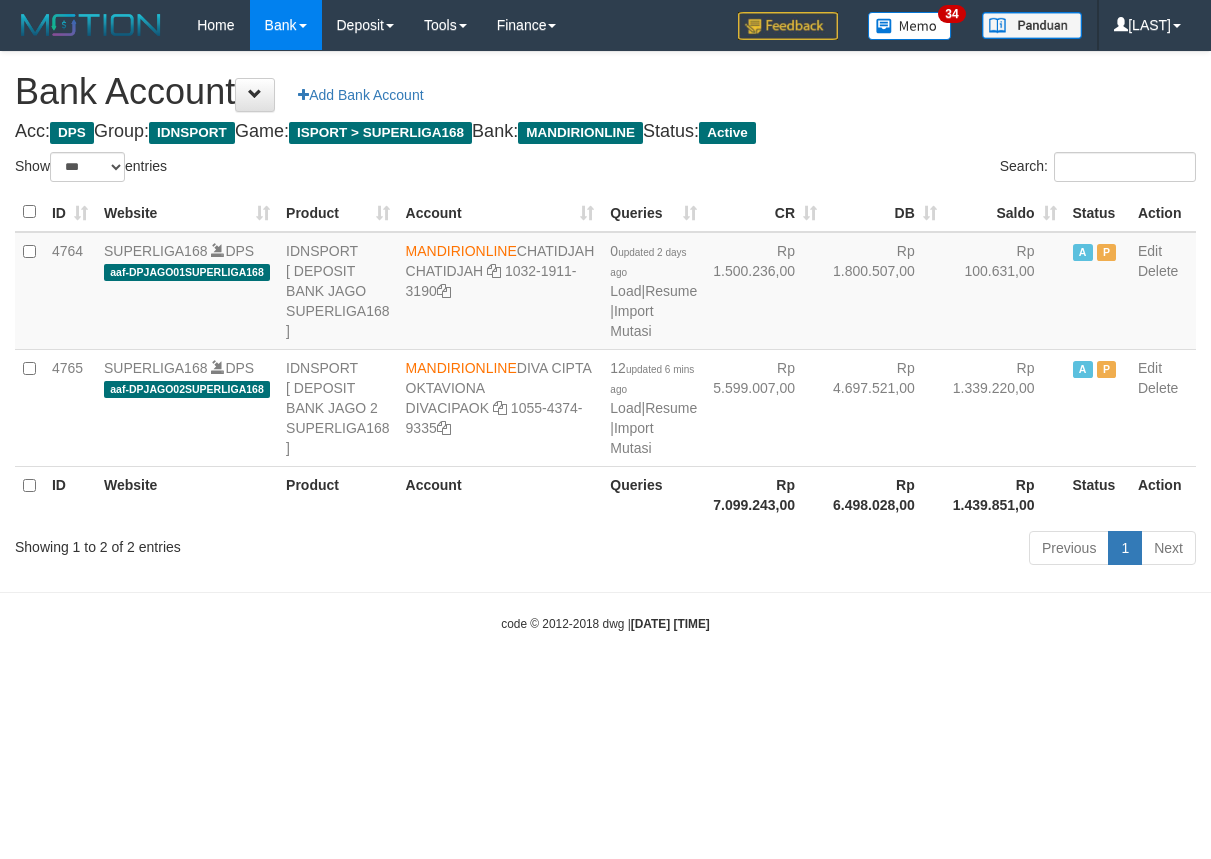 scroll, scrollTop: 0, scrollLeft: 0, axis: both 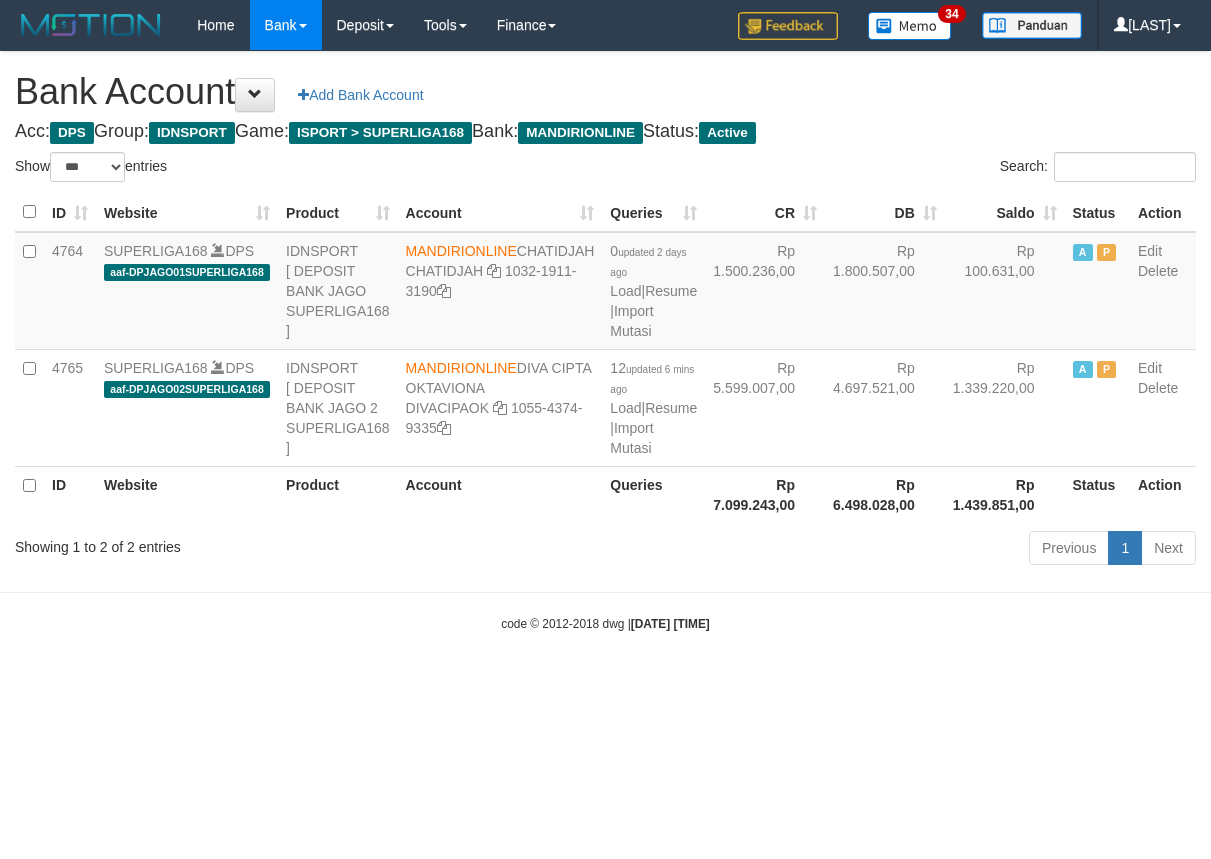 select on "***" 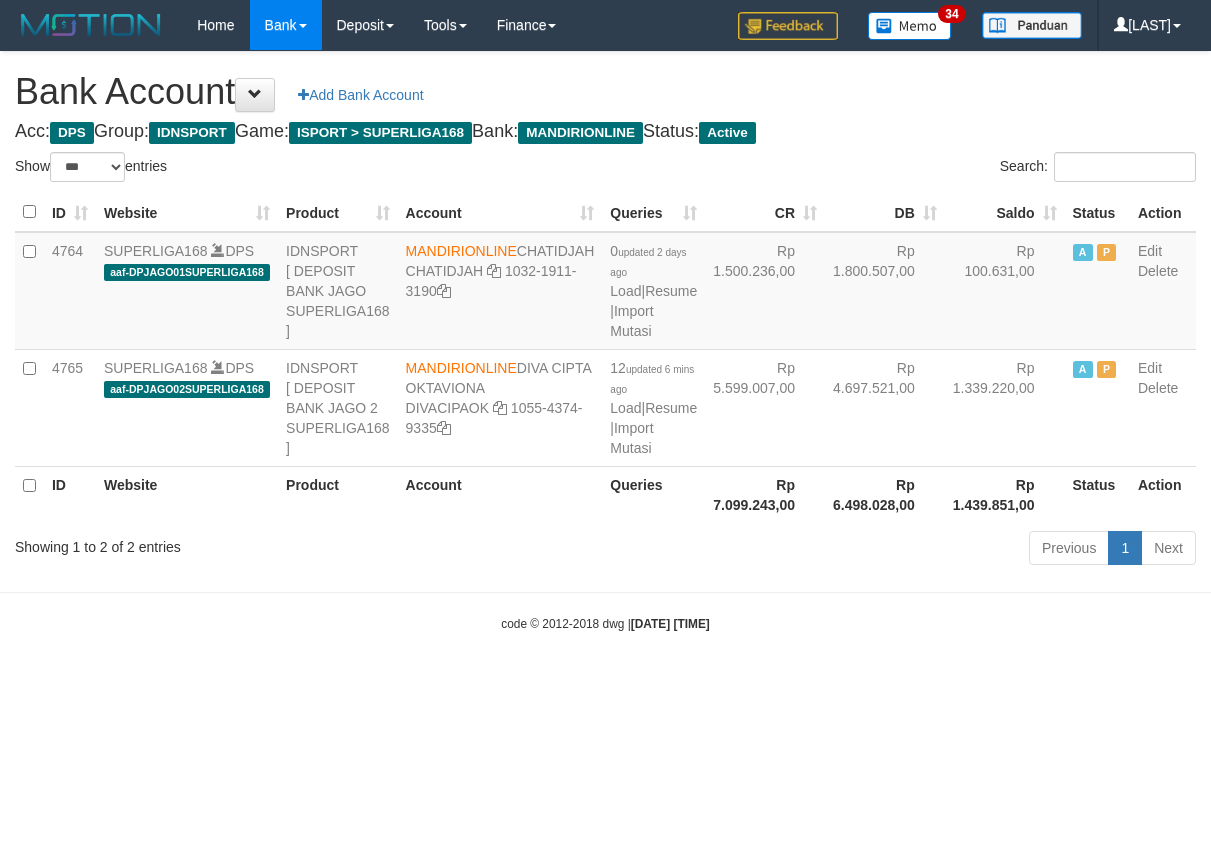 scroll, scrollTop: 0, scrollLeft: 0, axis: both 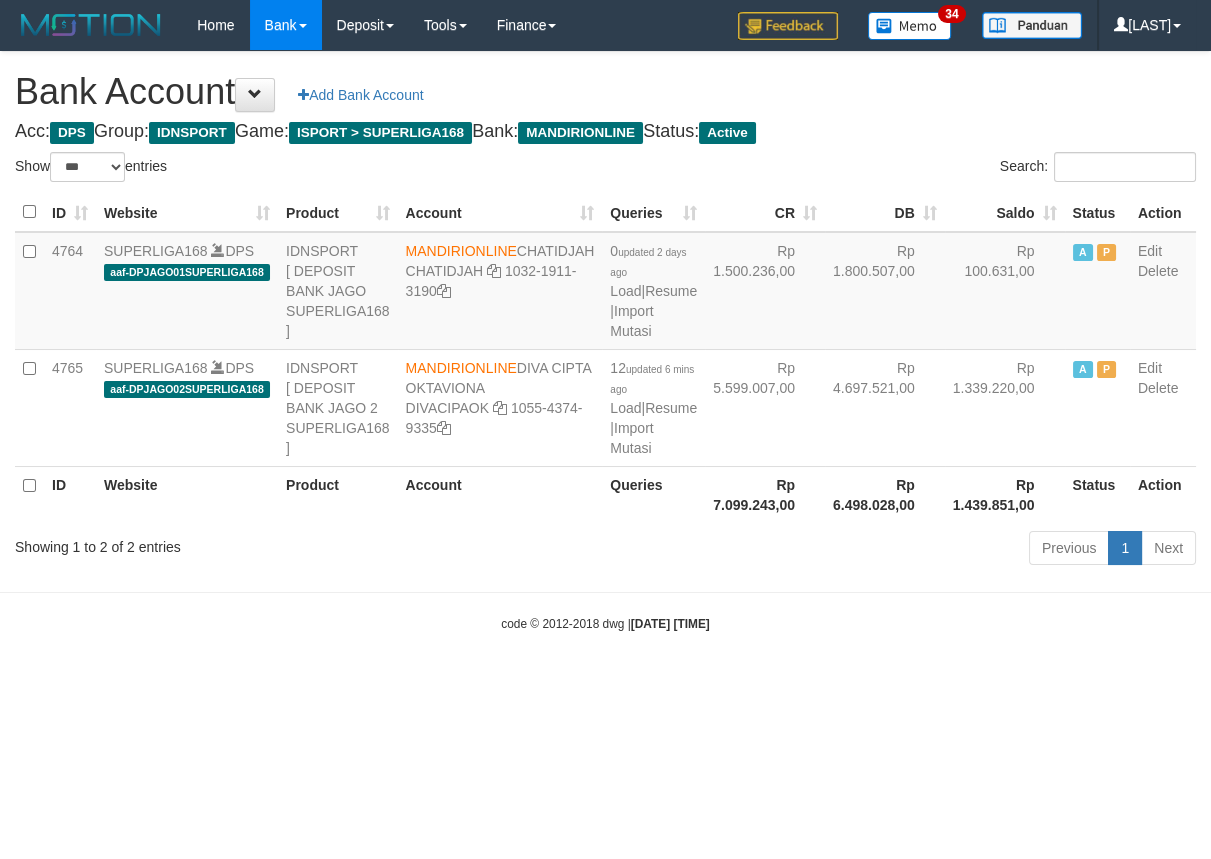 click on "Toggle navigation
Home
Bank
Account List
Load
By Website
Group
[ISPORT]													SUPERLIGA168
By Load Group (DPS)
34" at bounding box center [605, 341] 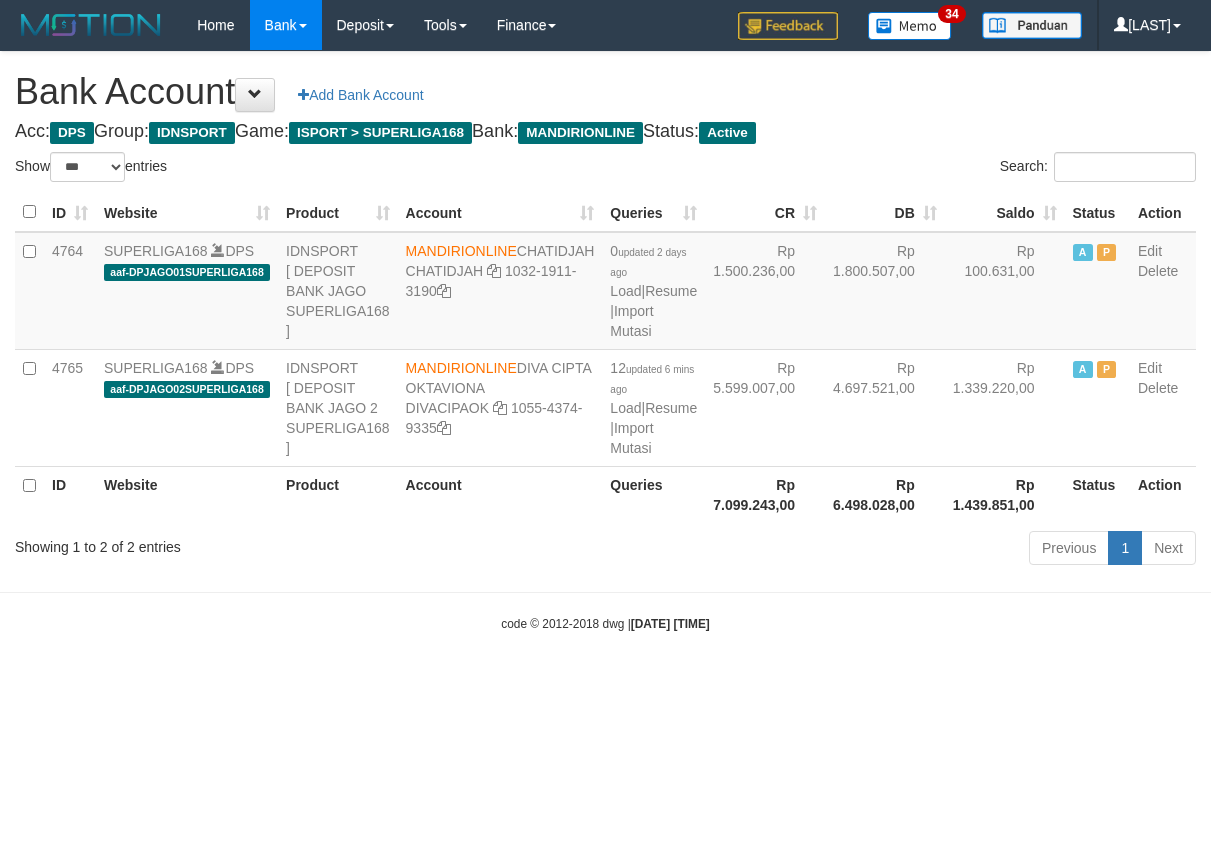 select on "***" 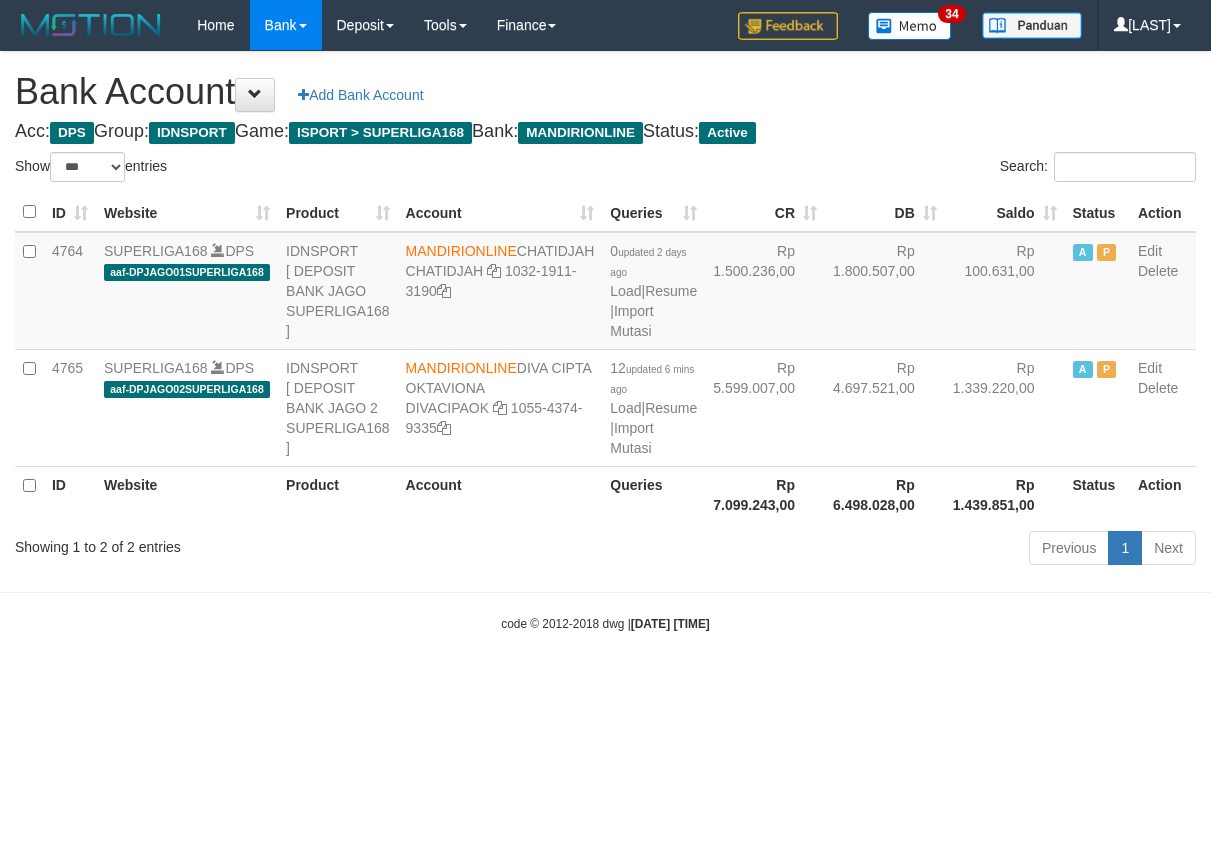 scroll, scrollTop: 0, scrollLeft: 0, axis: both 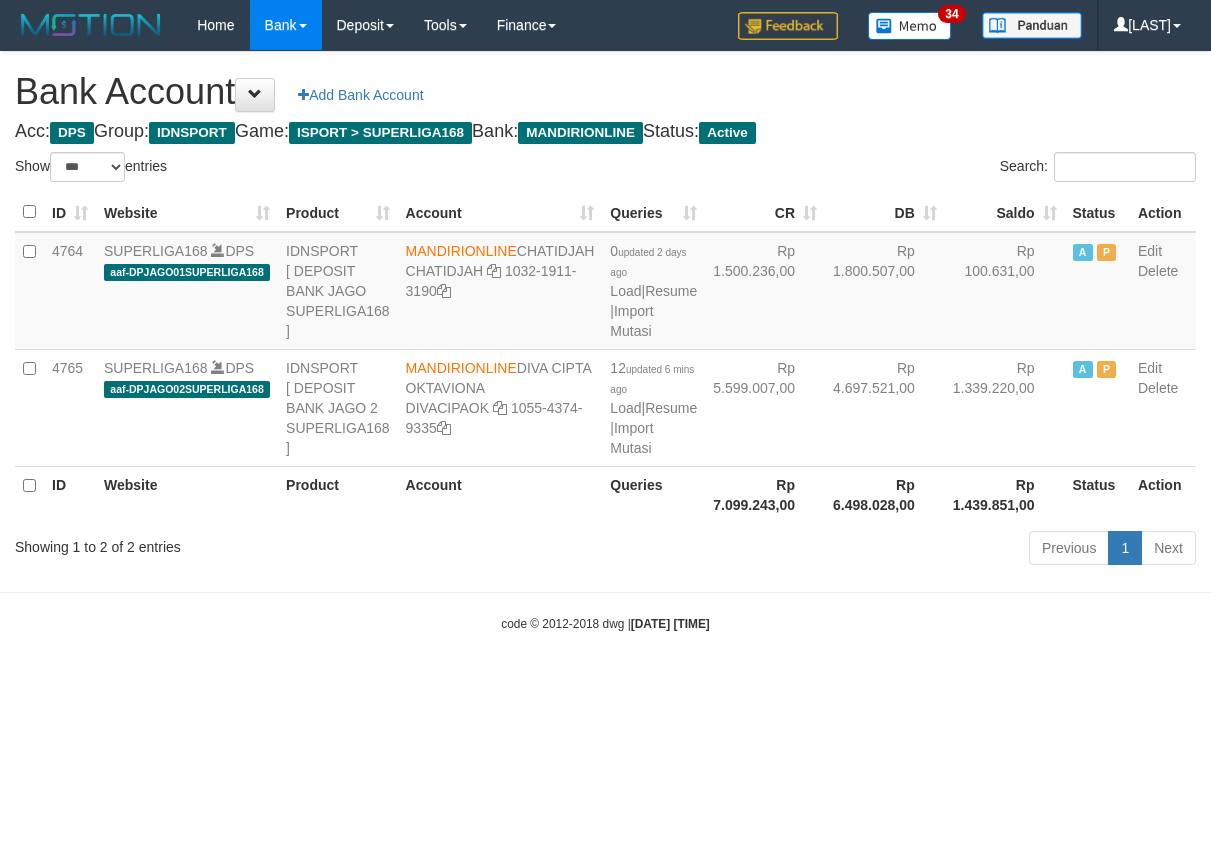 select on "***" 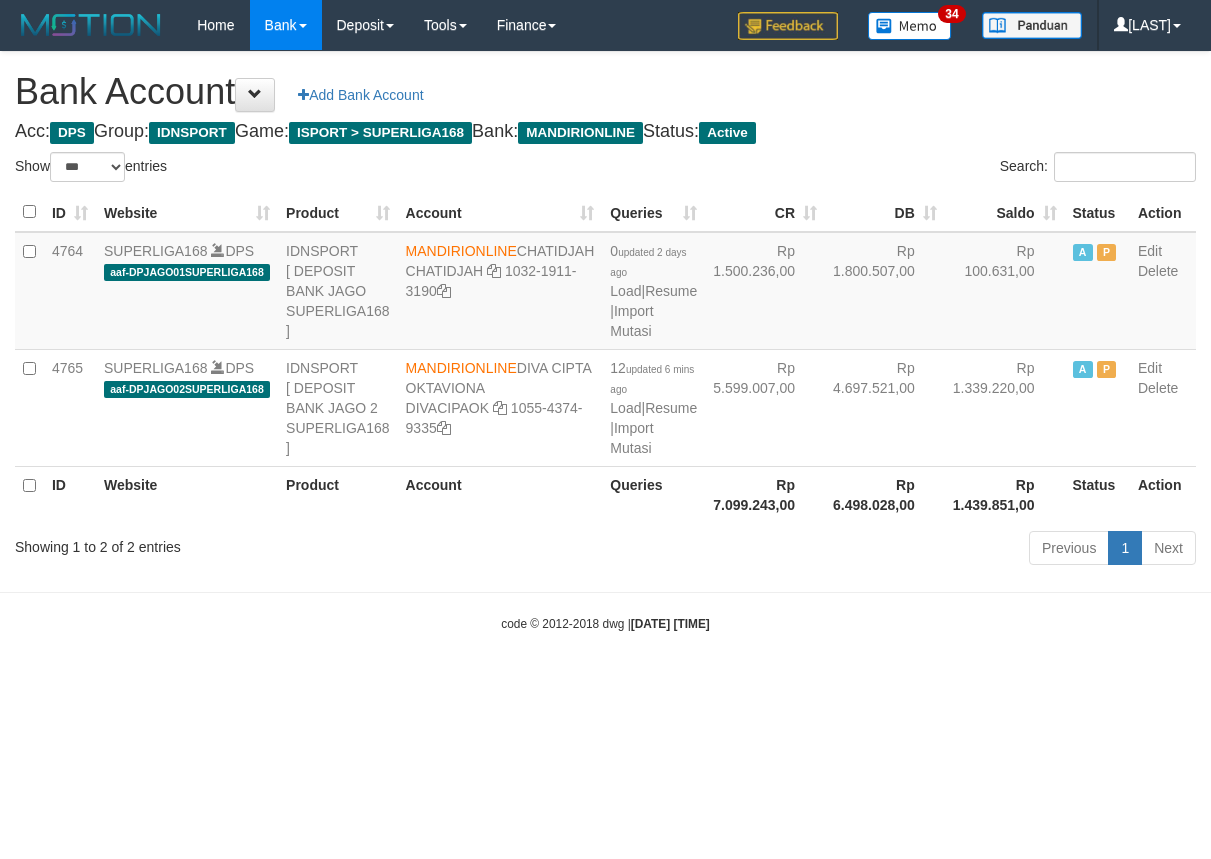 scroll, scrollTop: 0, scrollLeft: 0, axis: both 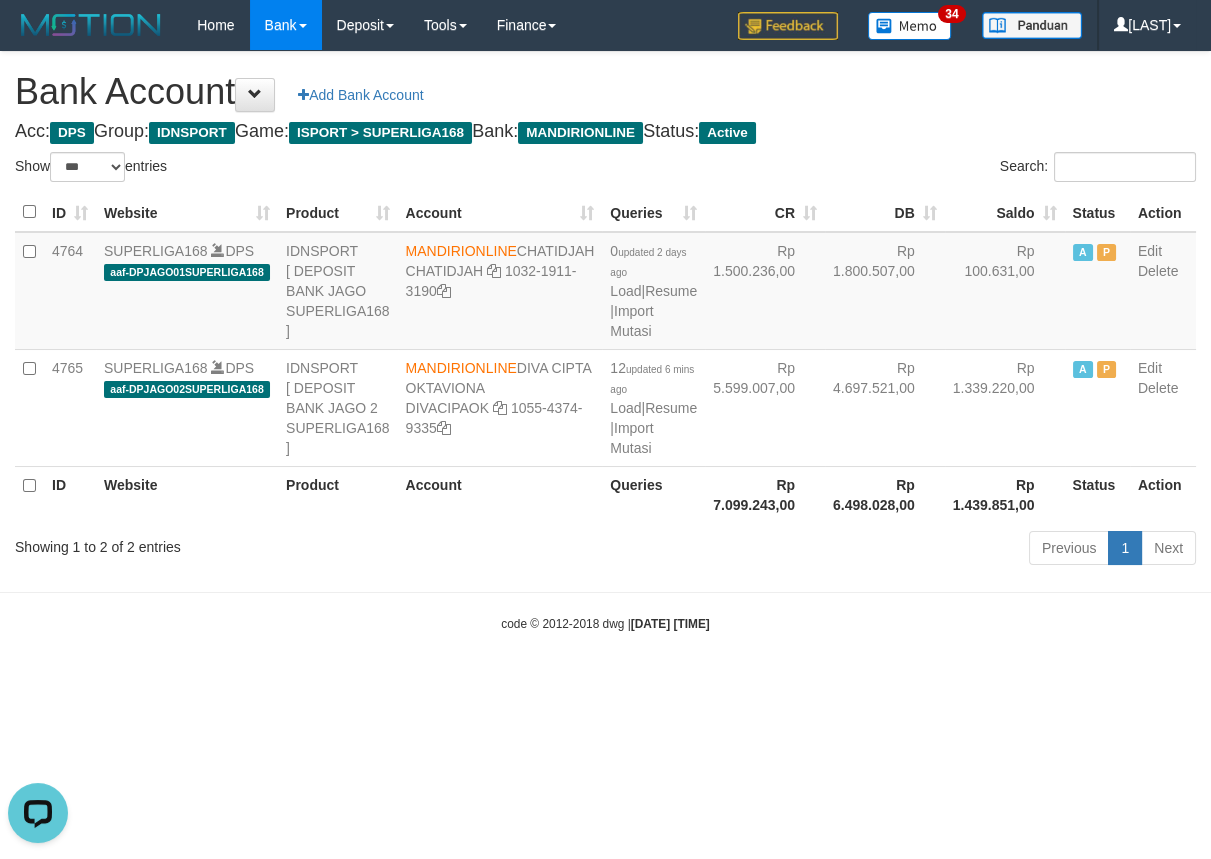 click on "Toggle navigation
Home
Bank
Account List
Load
By Website
Group
[ISPORT]													SUPERLIGA168
By Load Group (DPS)
34" at bounding box center (605, 341) 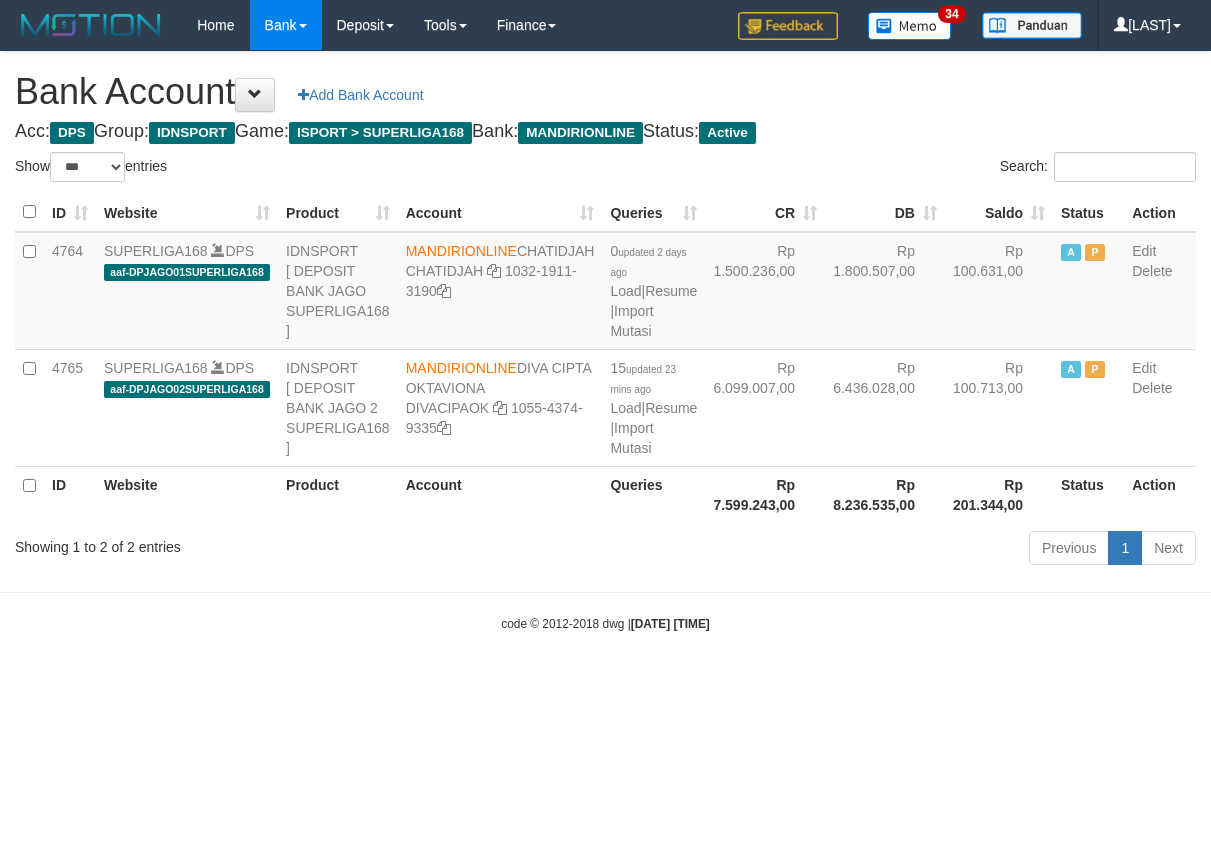 select on "***" 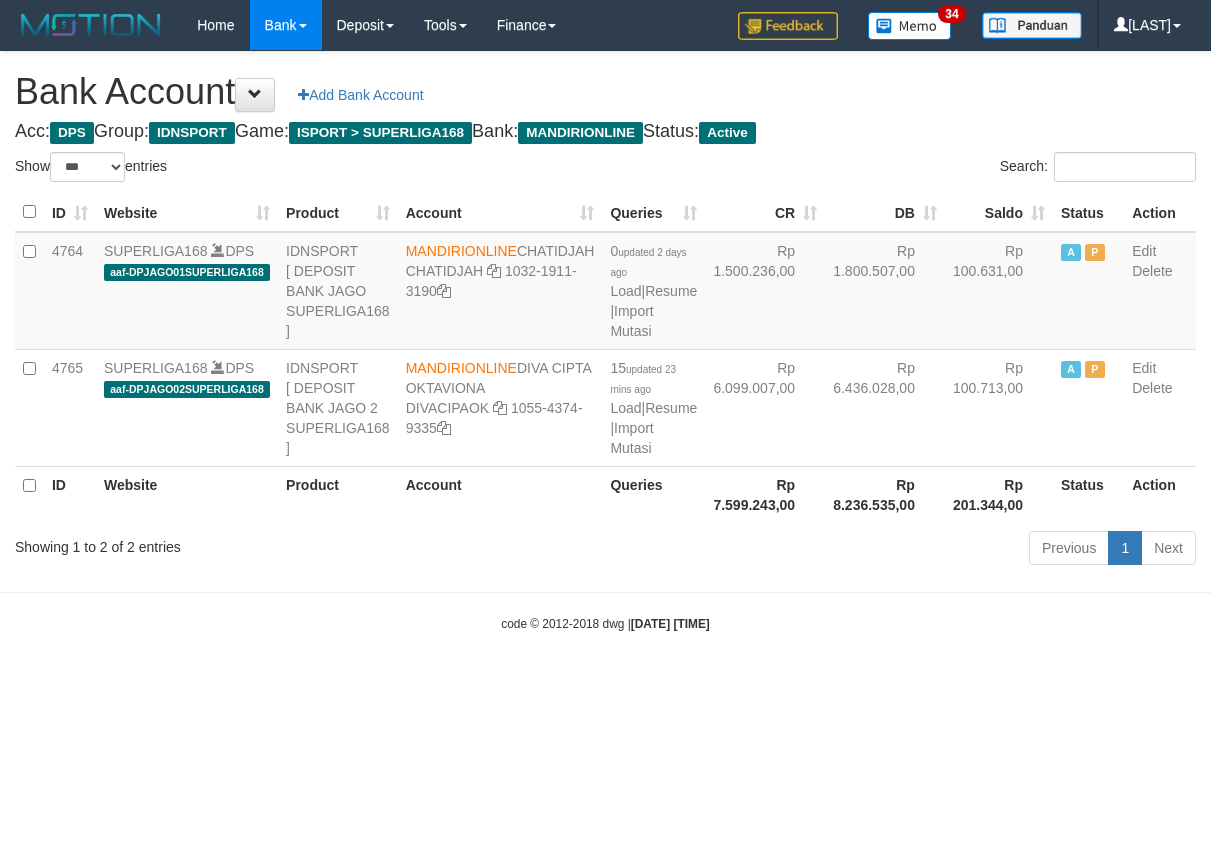 scroll, scrollTop: 0, scrollLeft: 0, axis: both 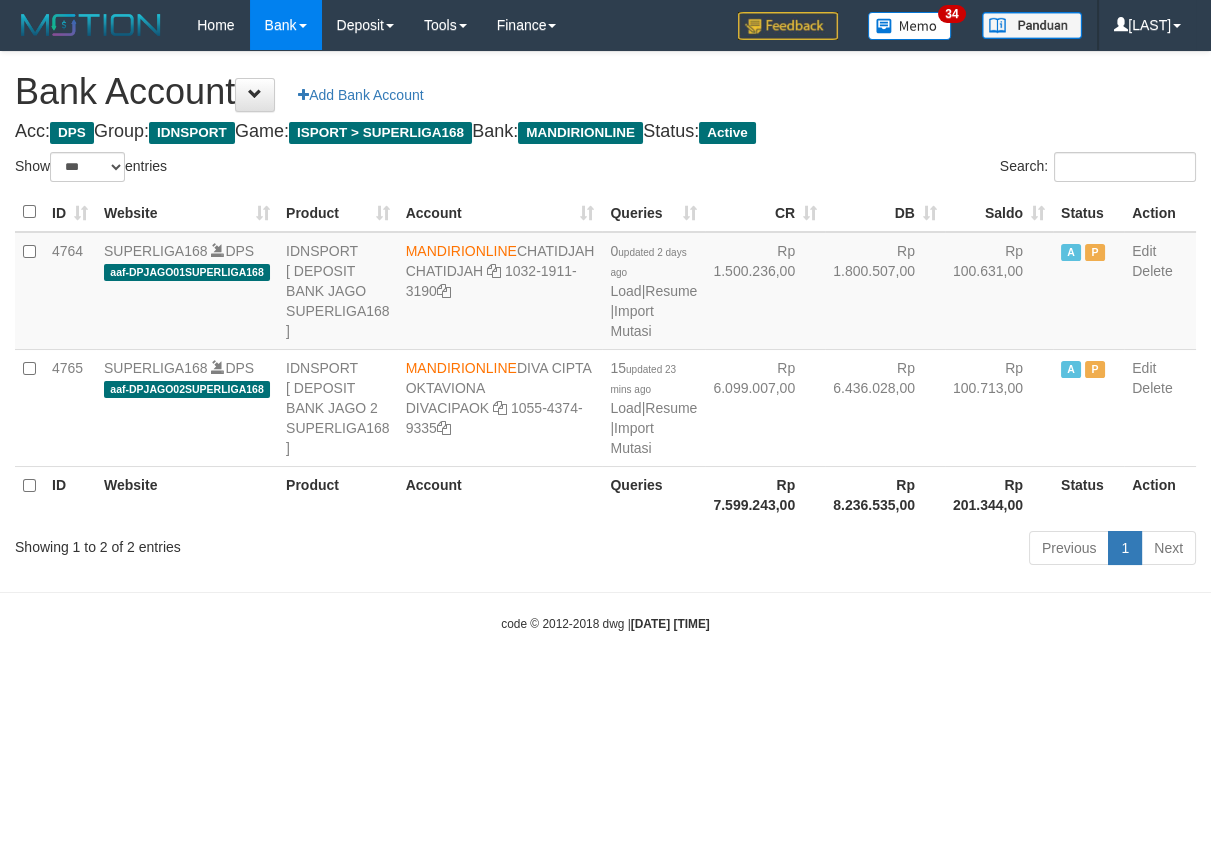 click on "Toggle navigation
Home
Bank
Account List
Load
By Website
Group
[ISPORT]													SUPERLIGA168
By Load Group (DPS)
34" at bounding box center [605, 341] 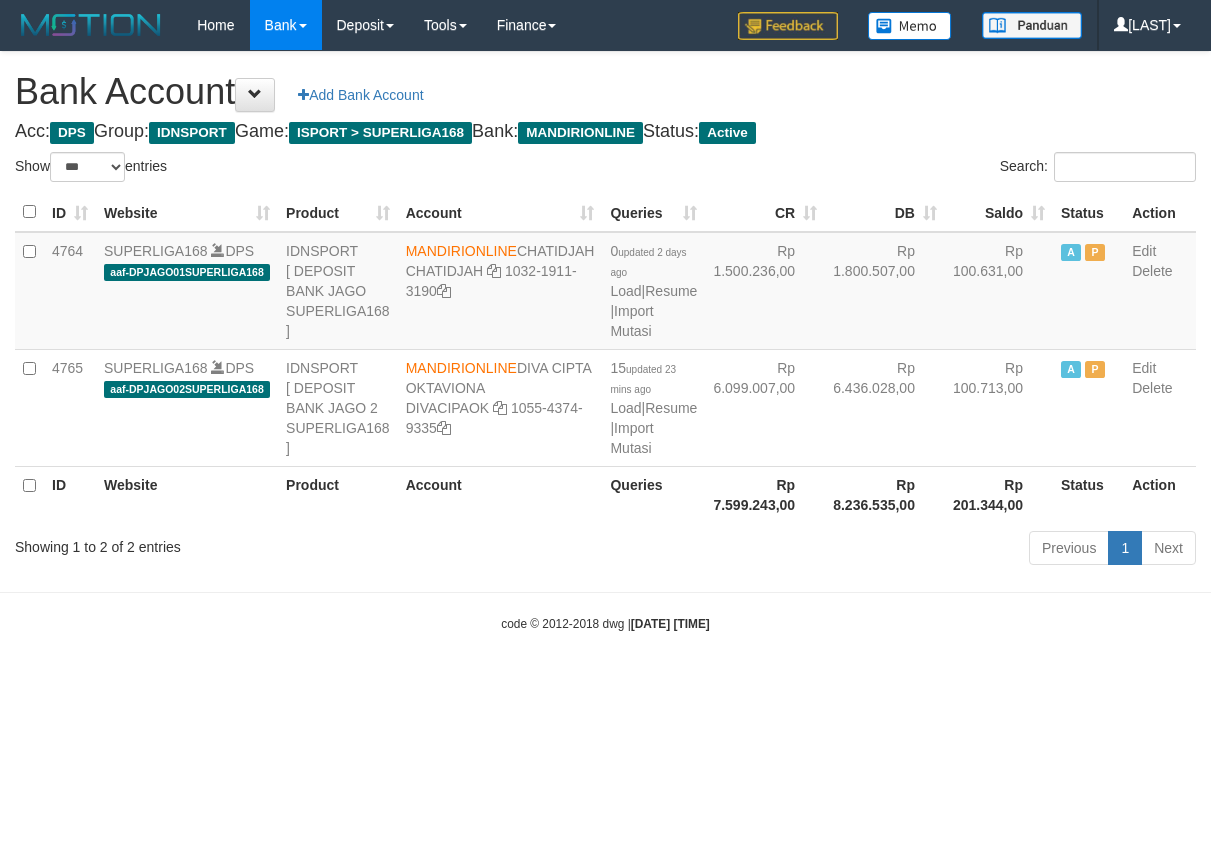 select on "***" 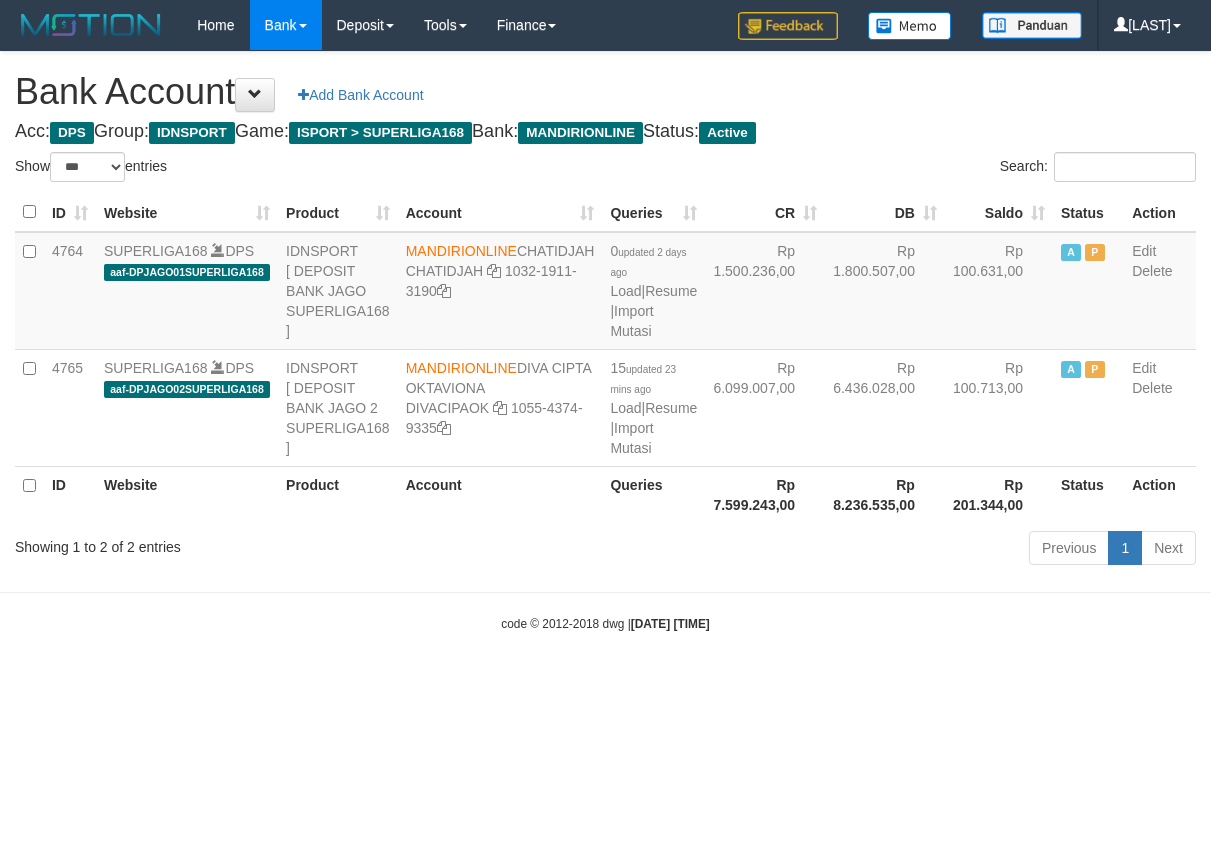 scroll, scrollTop: 0, scrollLeft: 0, axis: both 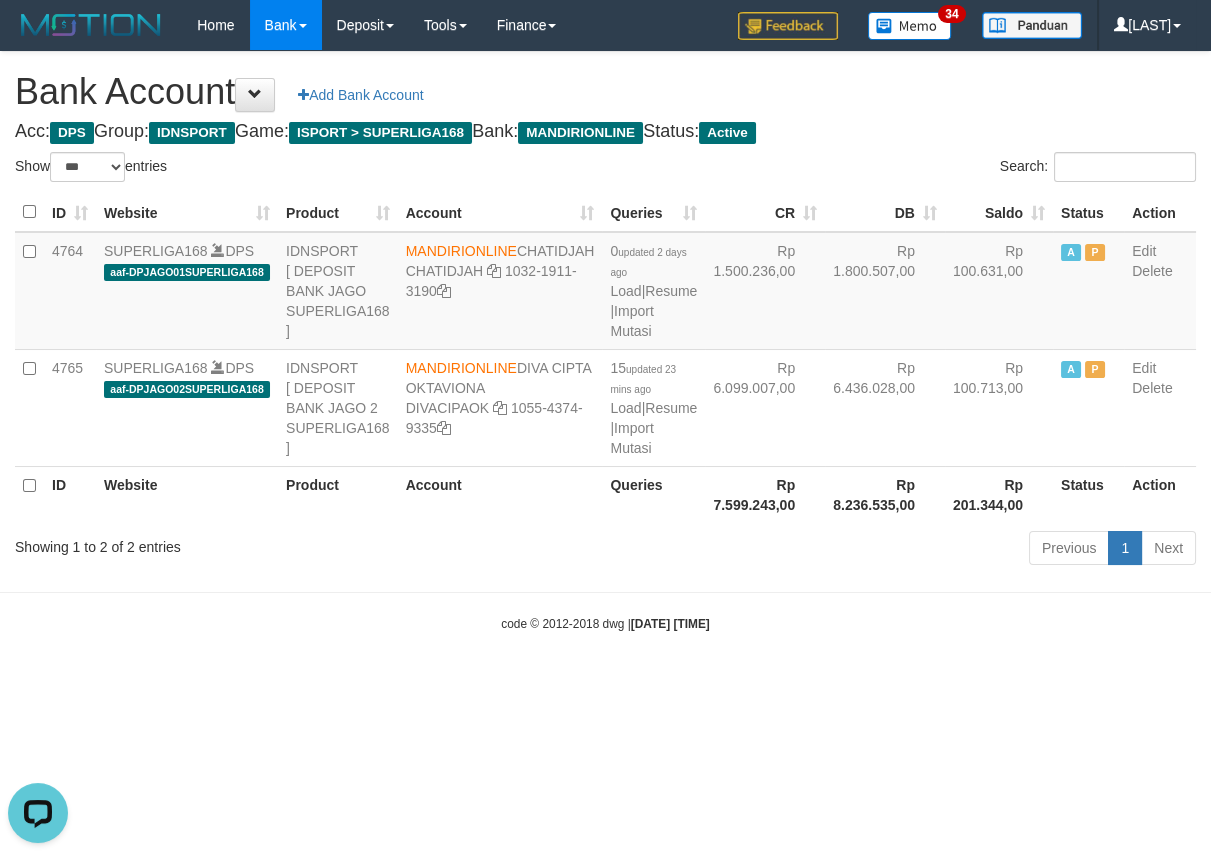 click on "Toggle navigation
Home
Bank
Account List
Load
By Website
Group
[ISPORT]													SUPERLIGA168
By Load Group (DPS)" at bounding box center (605, 341) 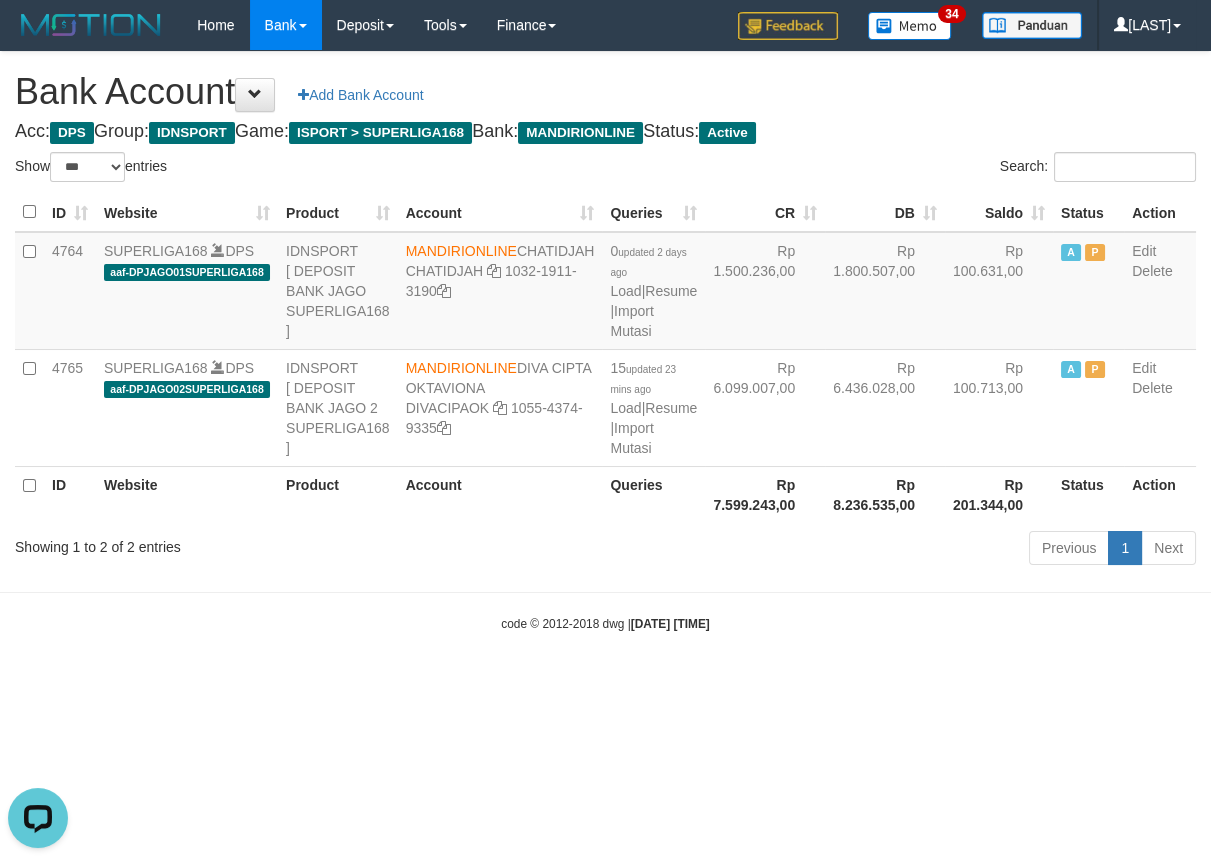 click on "Toggle navigation
Home
Bank
Account List
Load
By Website
Group
[ISPORT]													SUPERLIGA168
By Load Group (DPS)
34" at bounding box center [605, 341] 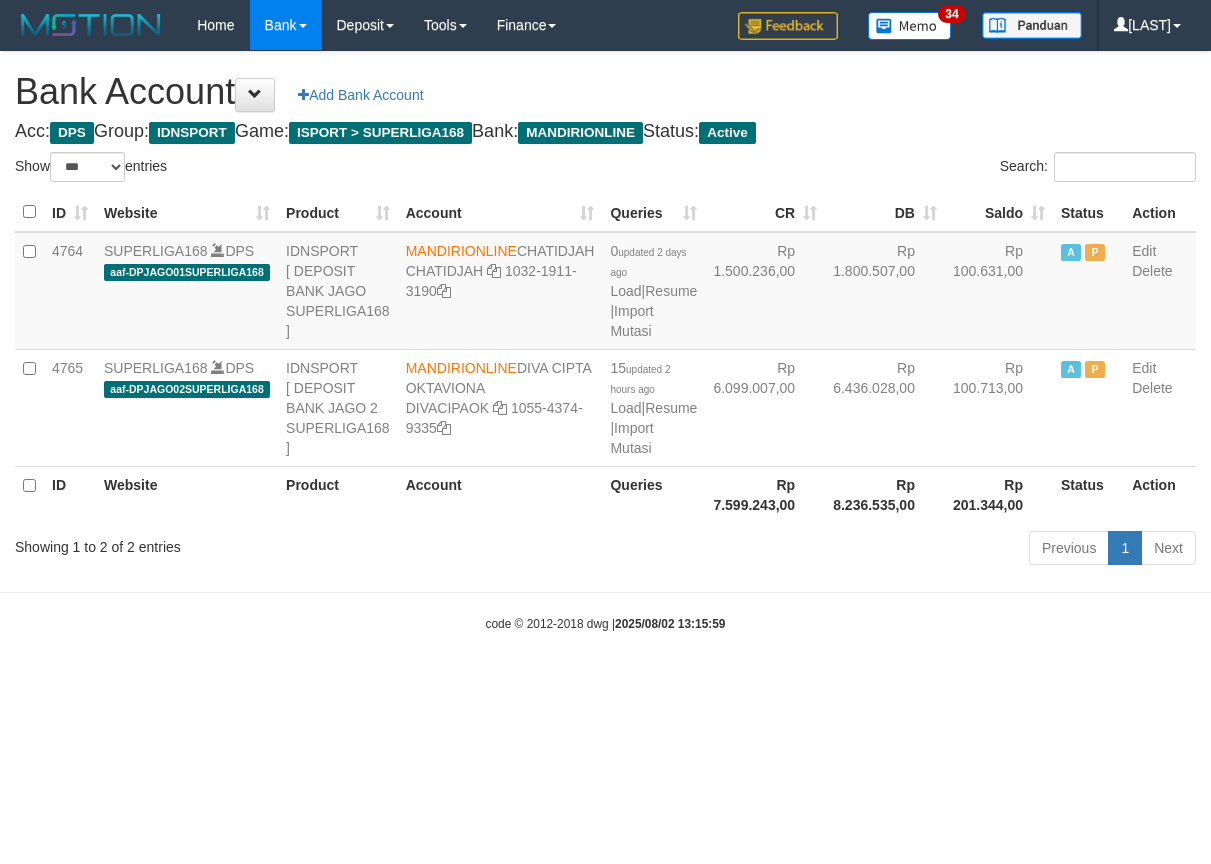 select on "***" 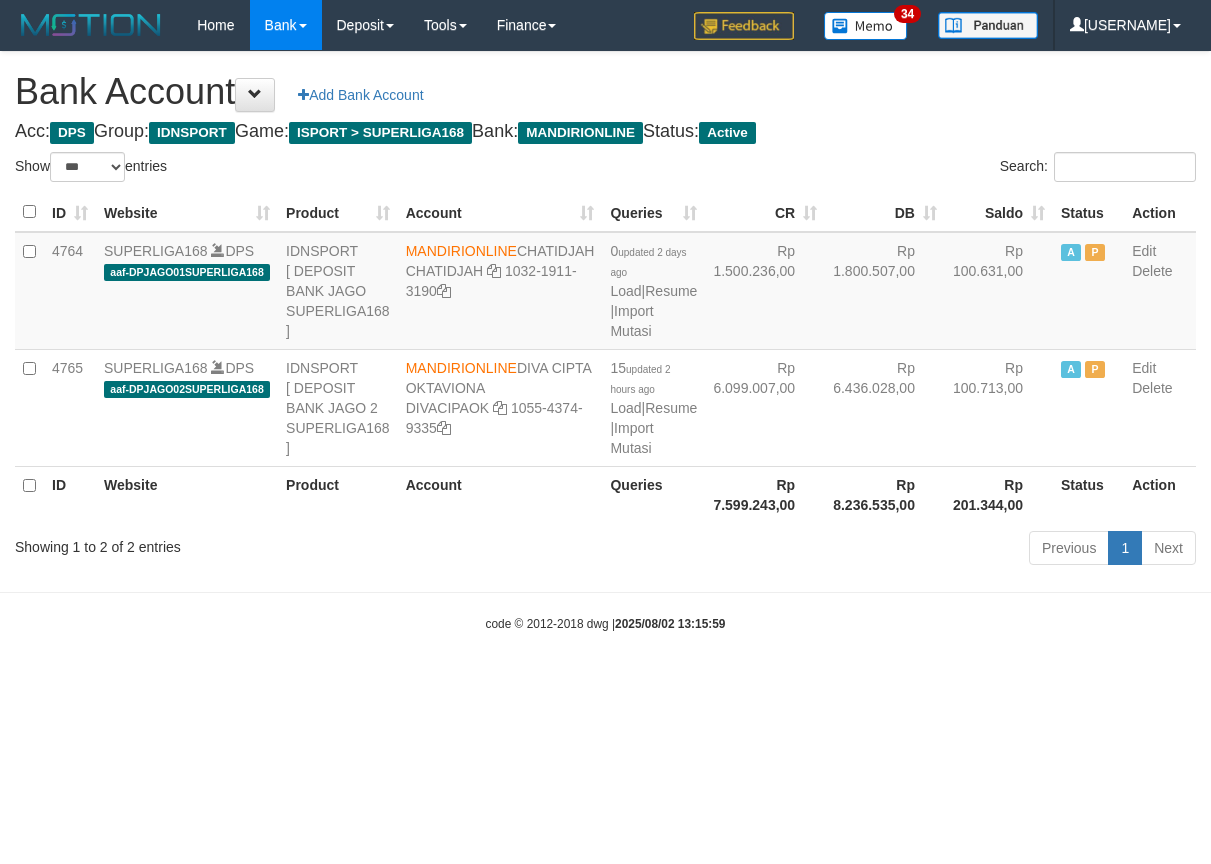 select on "***" 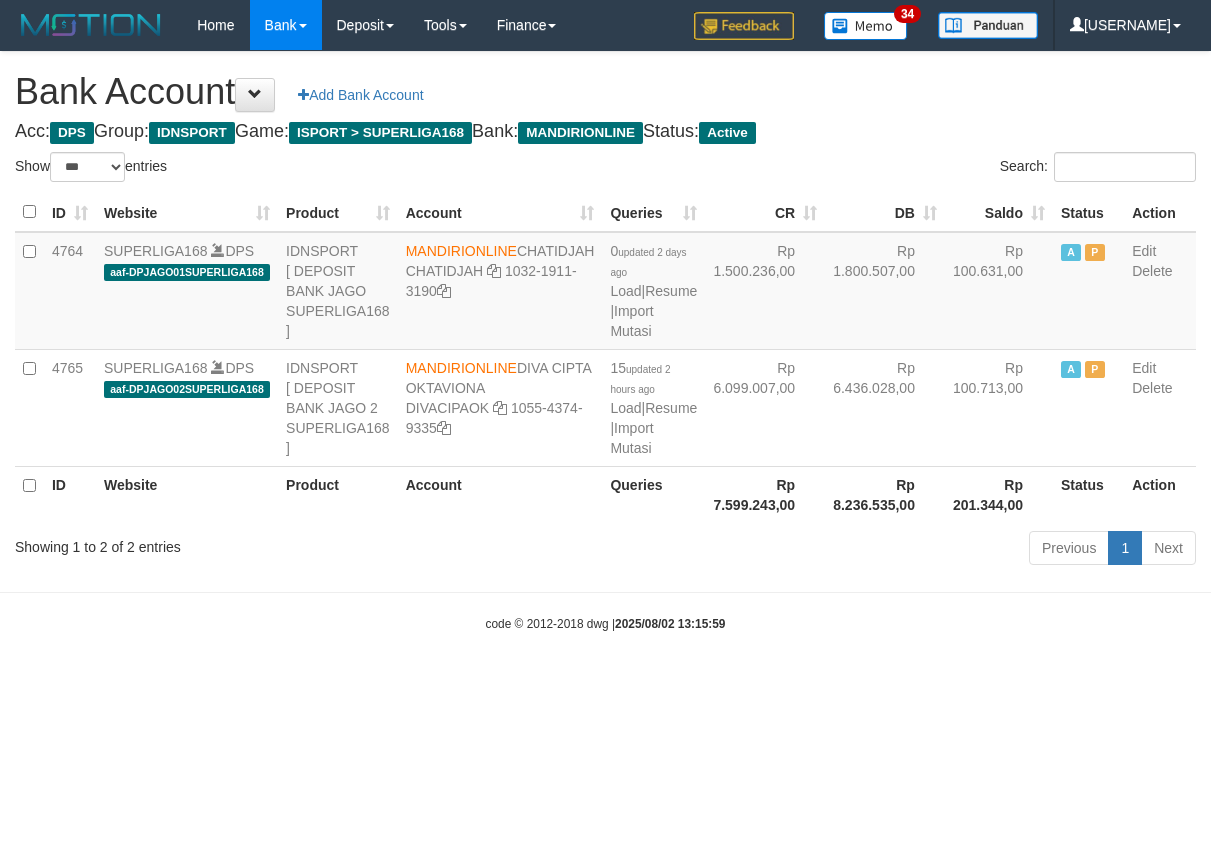scroll, scrollTop: 0, scrollLeft: 0, axis: both 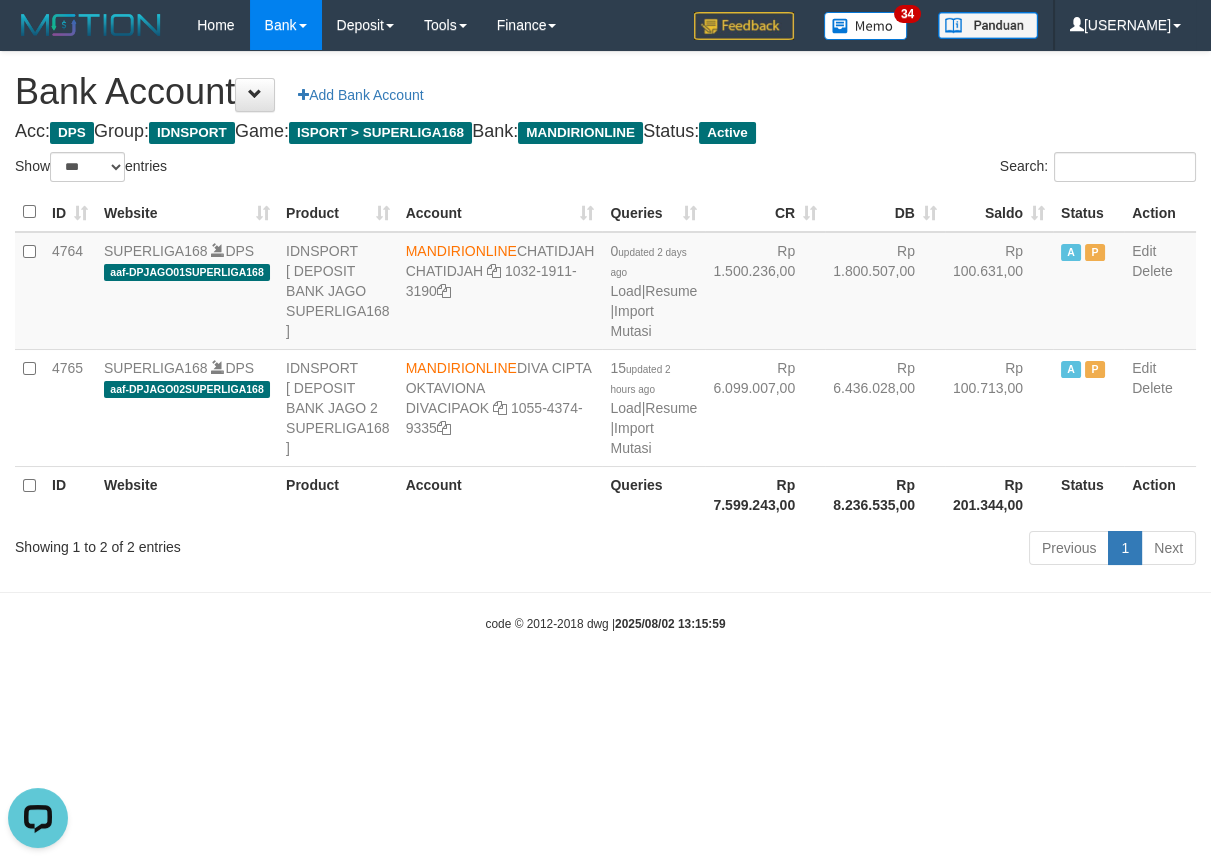 click on "ID Website Product Account Queries CR DB Saldo Status Action
4764
SUPERLIGA168
DPS
aaf-DPJAGO01SUPERLIGA168
IDNSPORT
[ DEPOSIT BANK JAGO SUPERLIGA168 ]
MANDIRIONLINE
CHATIDJAH
CHATIDJAH
1032-1911-3190
0  updated 2 days ago
Load
|
Resume
|
Import Mutasi
Rp 1.500.236,00
Rp 1.800.507,00
Rp 100.631,00
A
P
Edit
Delete
4765
SUPERLIGA168
A" at bounding box center [605, 358] 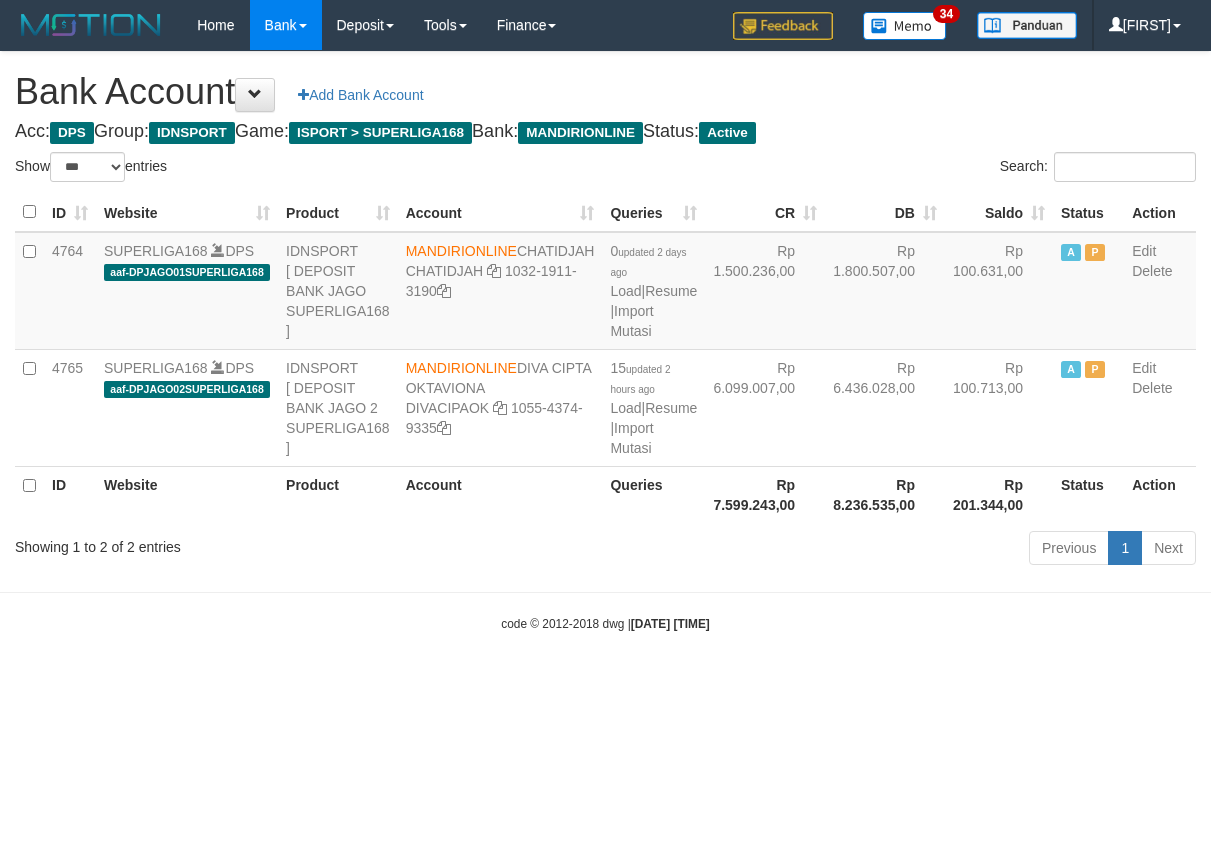 select on "***" 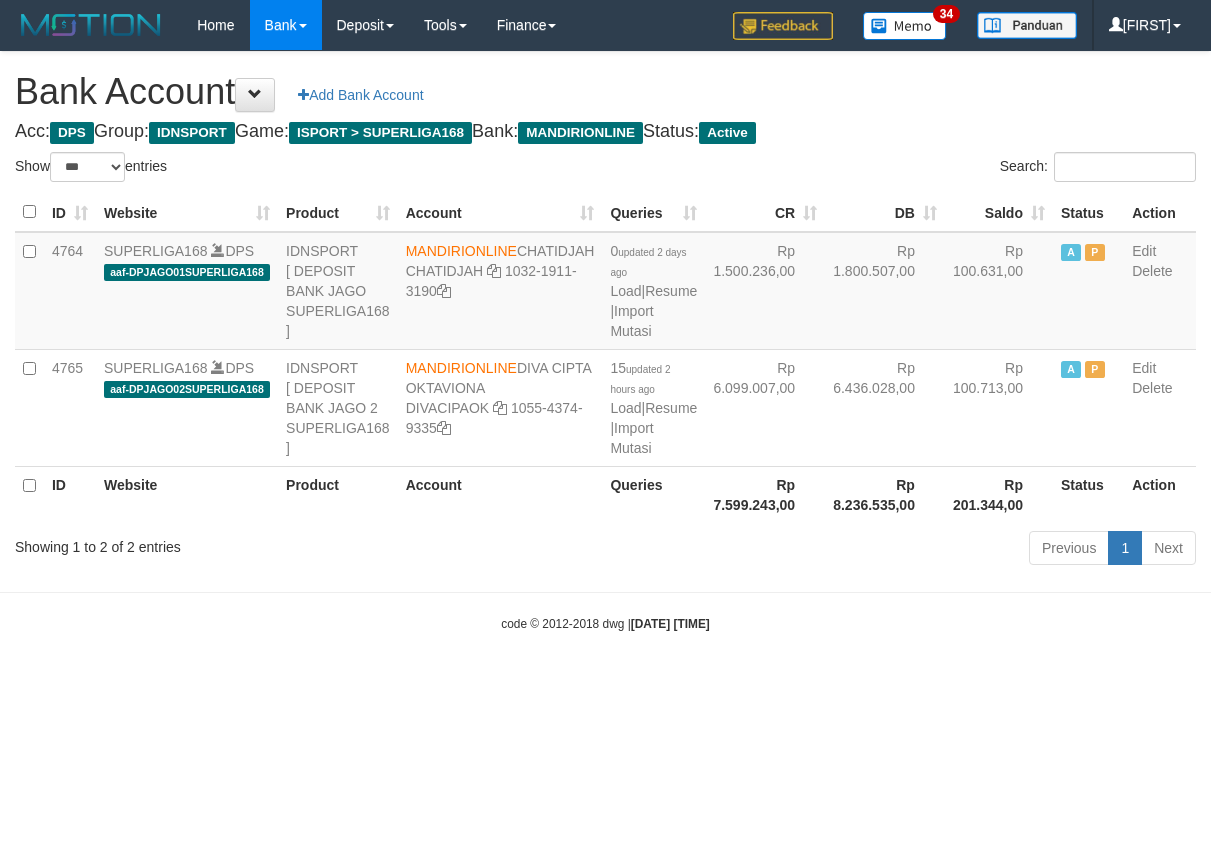 scroll, scrollTop: 0, scrollLeft: 0, axis: both 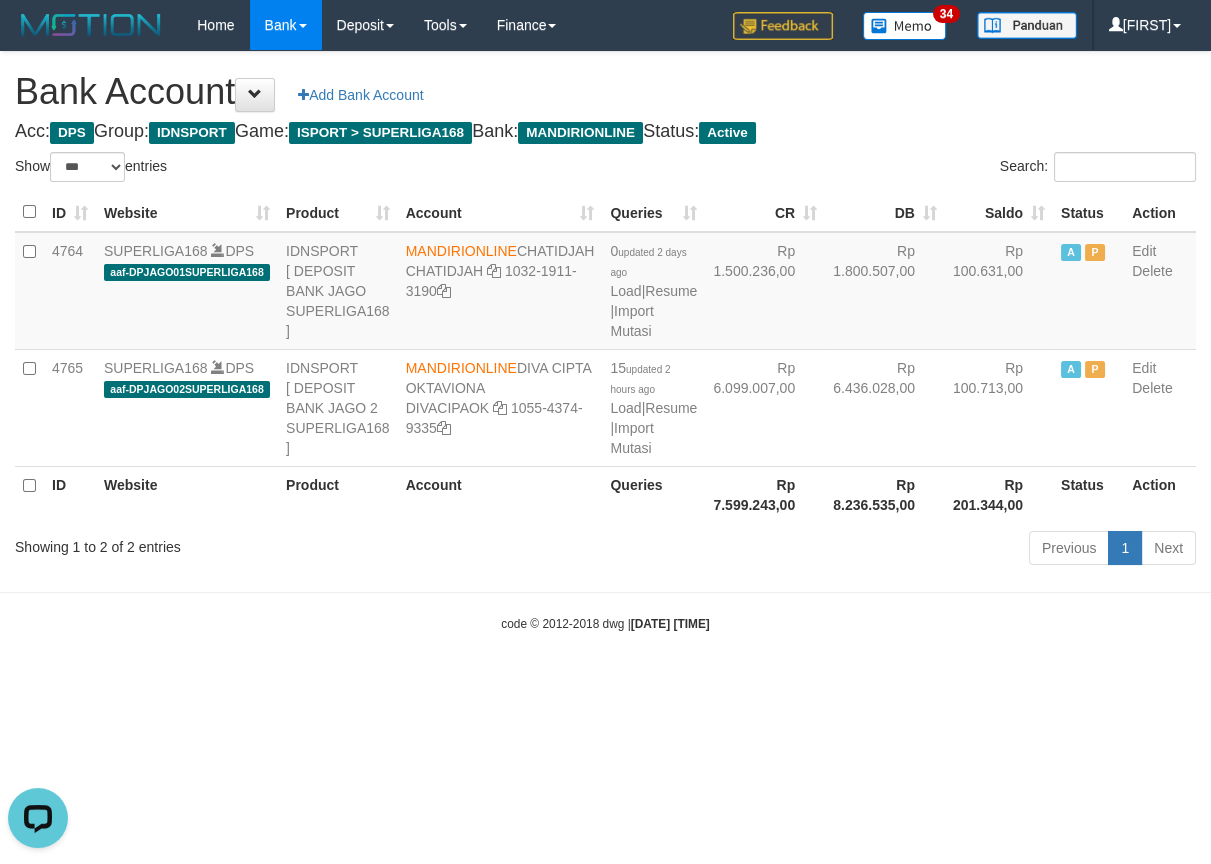click on "Toggle navigation
Home
Bank
Account List
Load
By Website
Group
[ISPORT]													SUPERLIGA168
By Load Group (DPS)
34" at bounding box center (605, 341) 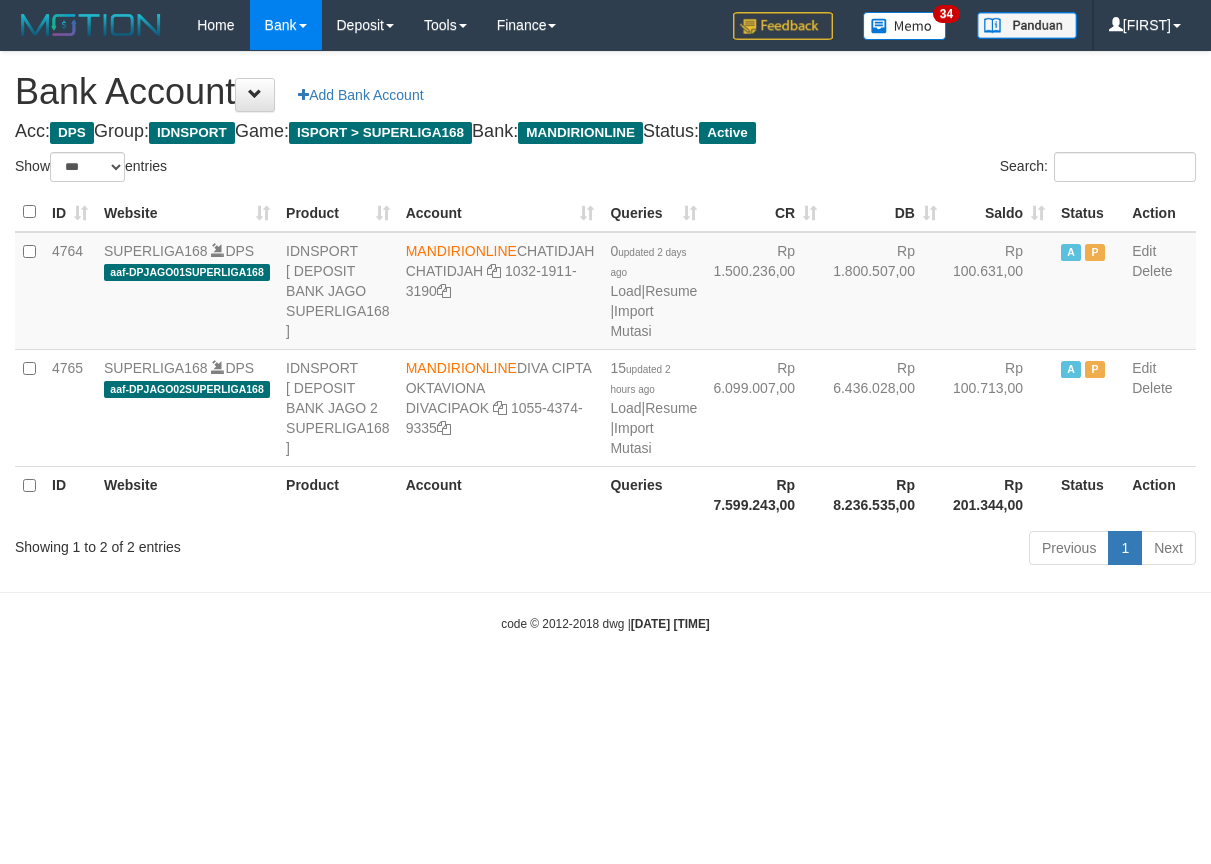 select on "***" 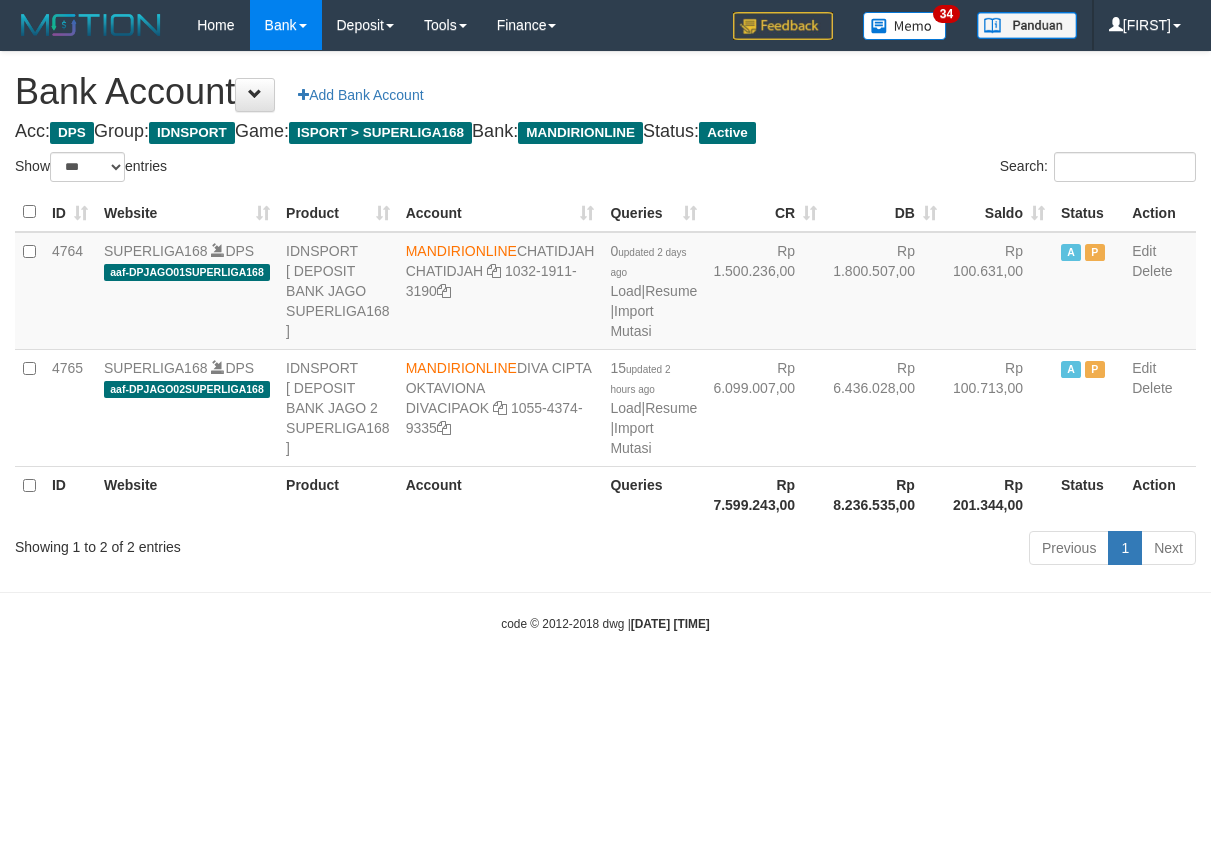 scroll, scrollTop: 0, scrollLeft: 0, axis: both 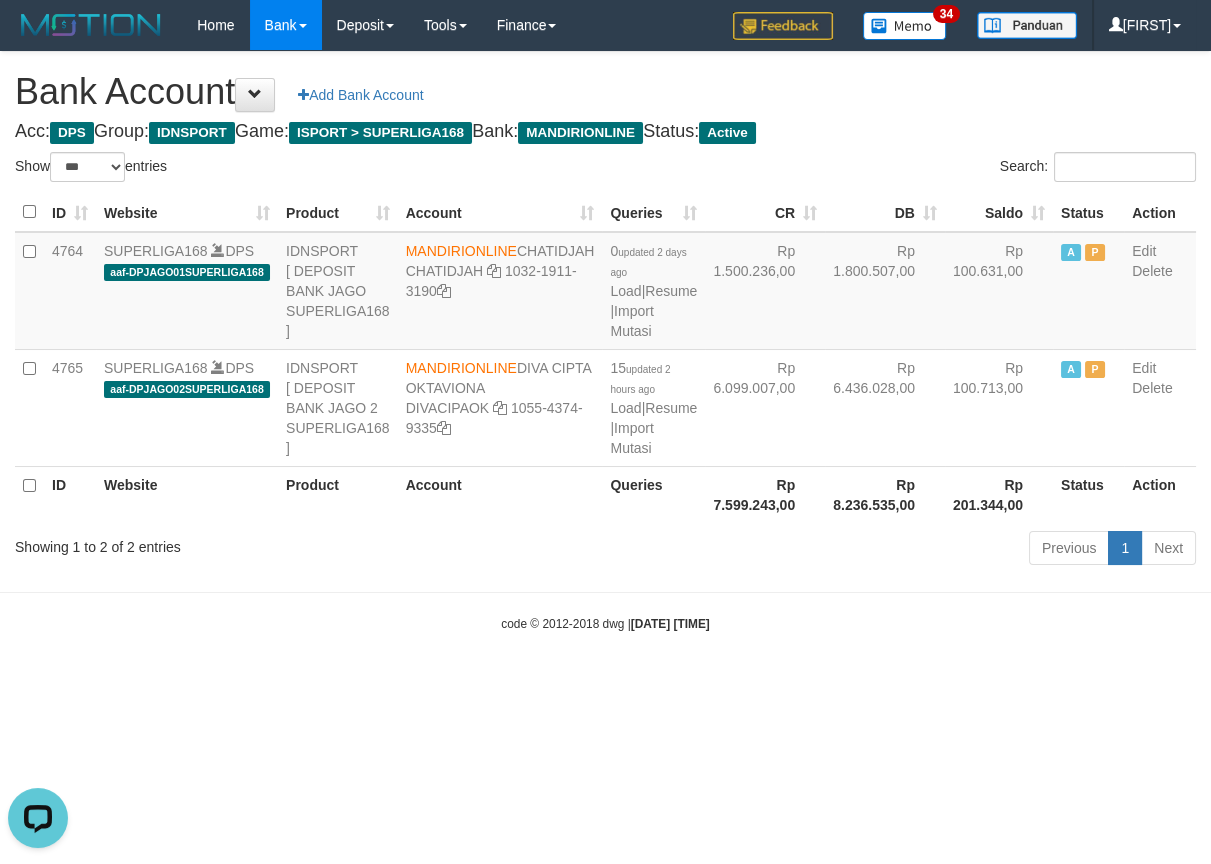 click on "Toggle navigation
Home
Bank
Account List
Load
By Website
Group
[ISPORT]													SUPERLIGA168
By Load Group (DPS)
34" at bounding box center (605, 341) 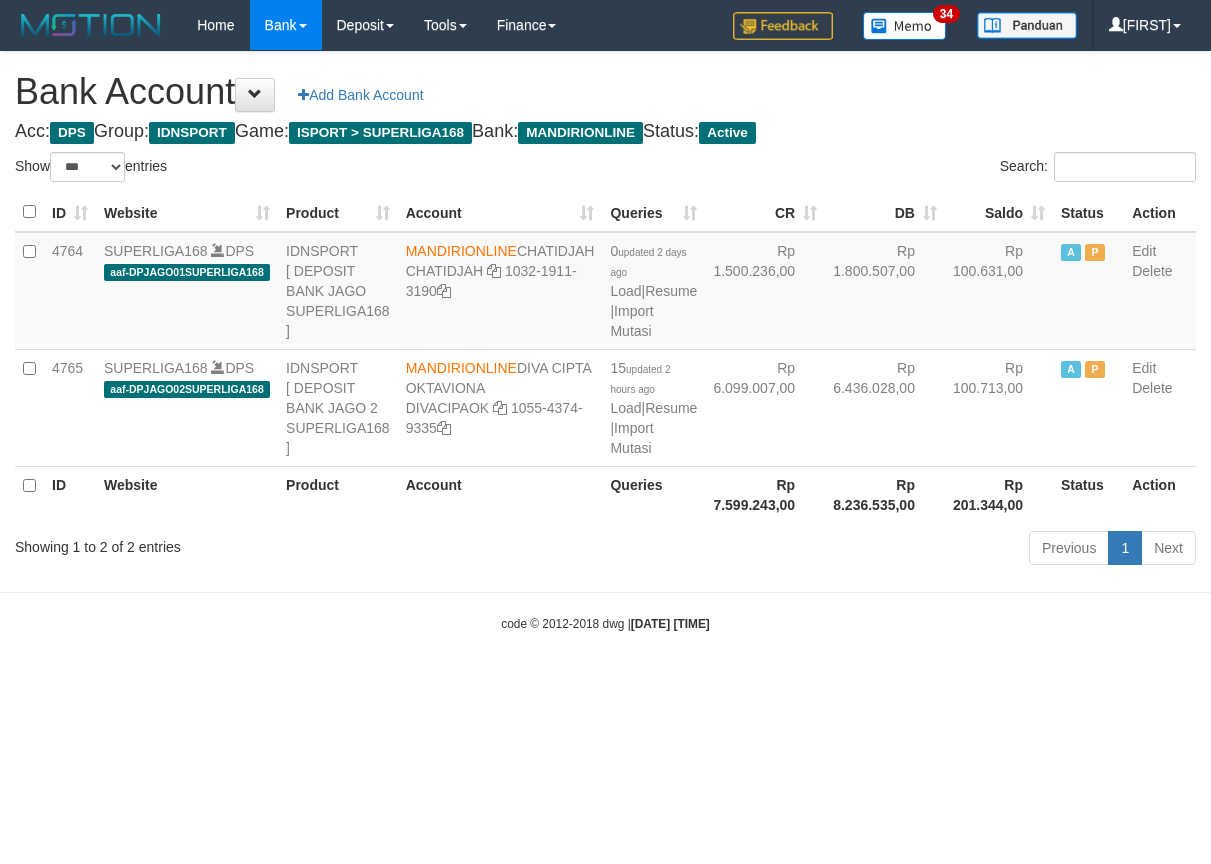 select on "***" 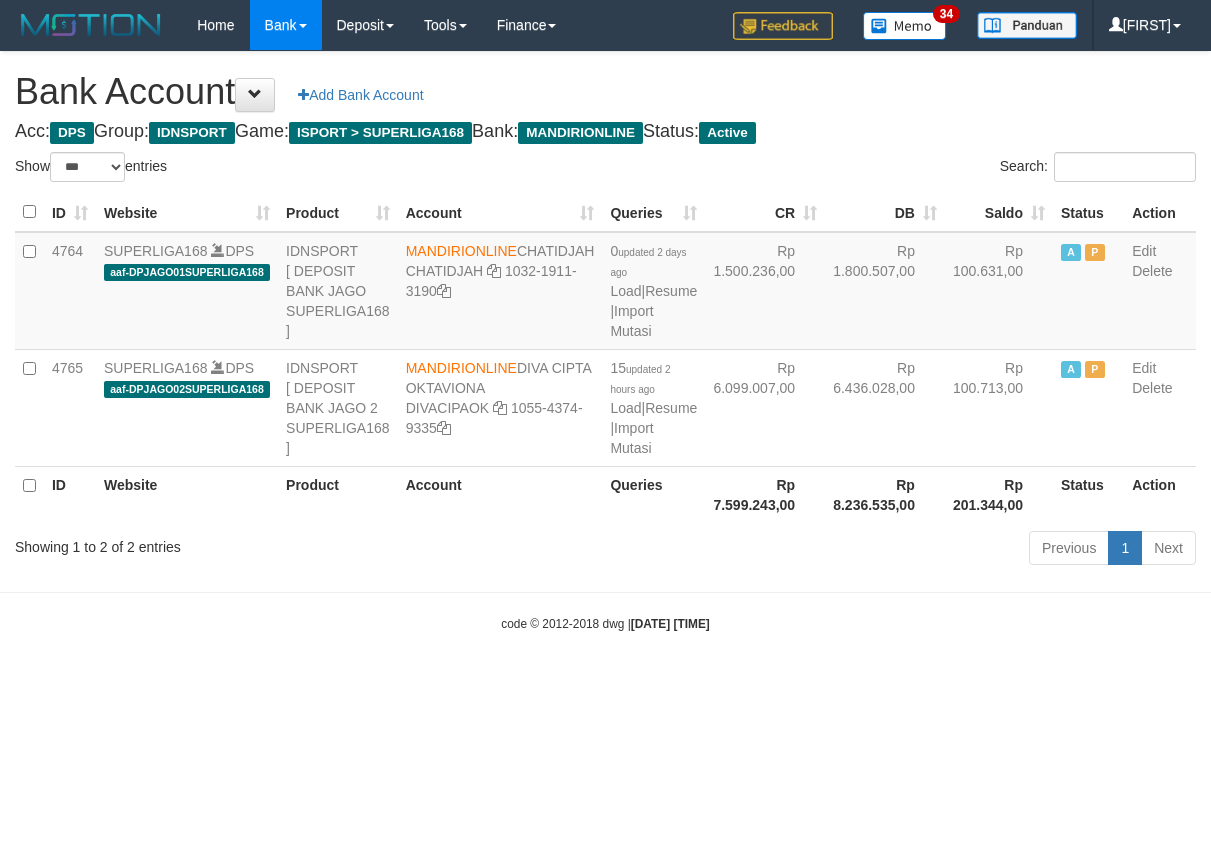 scroll, scrollTop: 0, scrollLeft: 0, axis: both 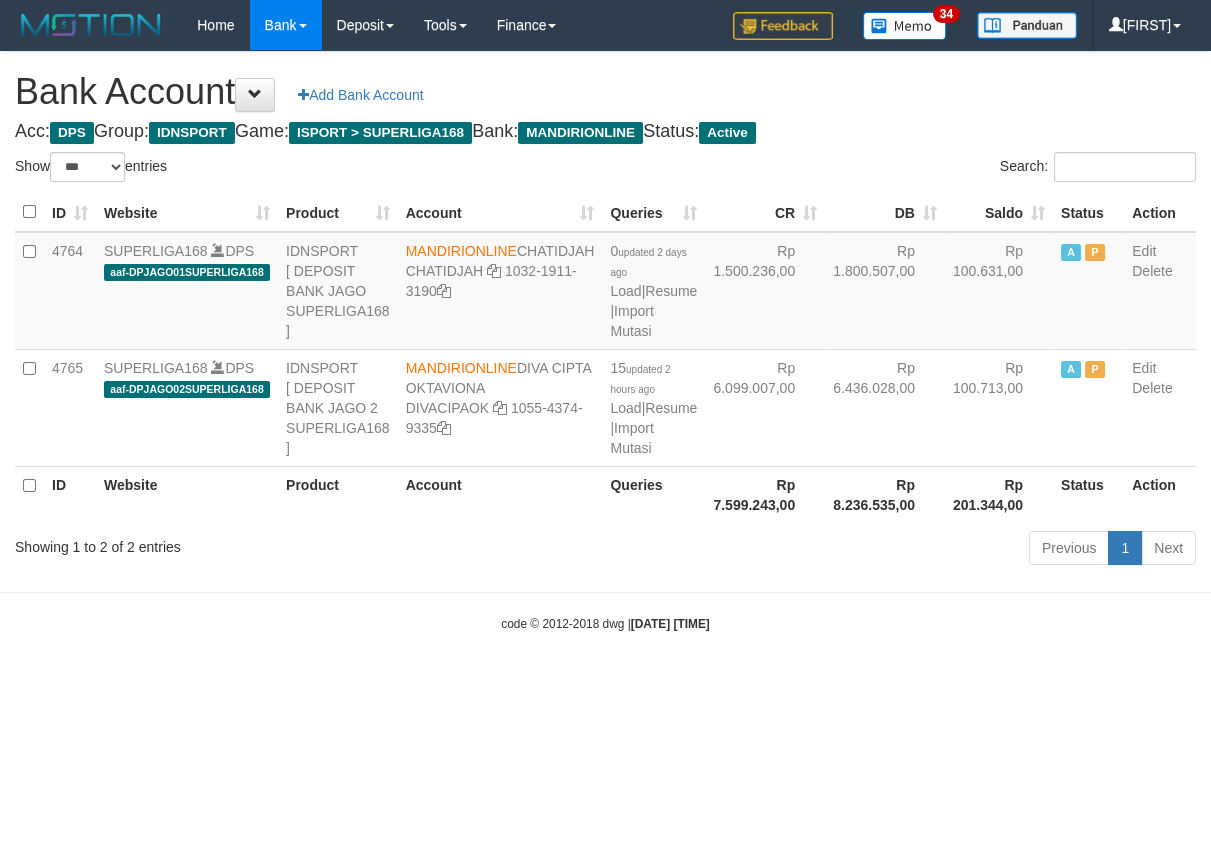 click on "Toggle navigation
Home
Bank
Account List
Load
By Website
Group
[ISPORT]													SUPERLIGA168
By Load Group (DPS)" at bounding box center (605, 341) 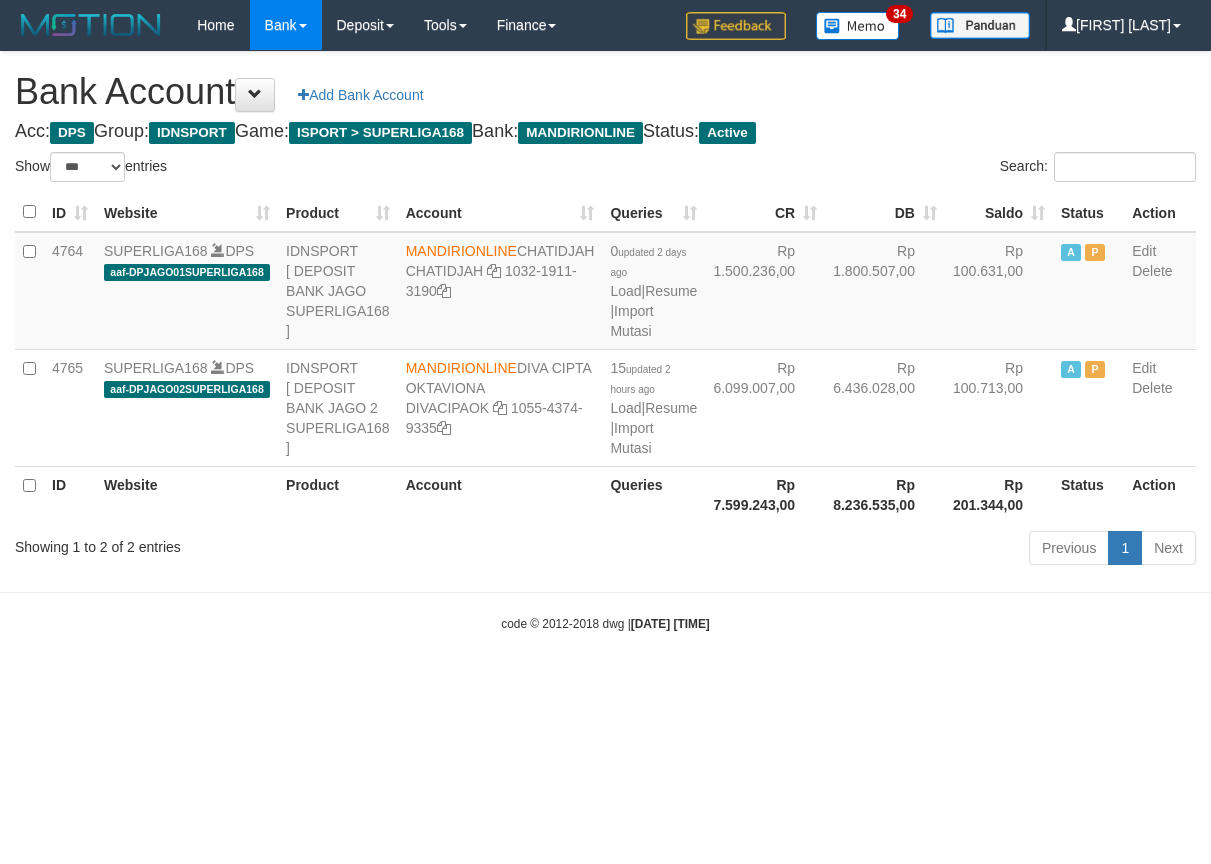 select on "***" 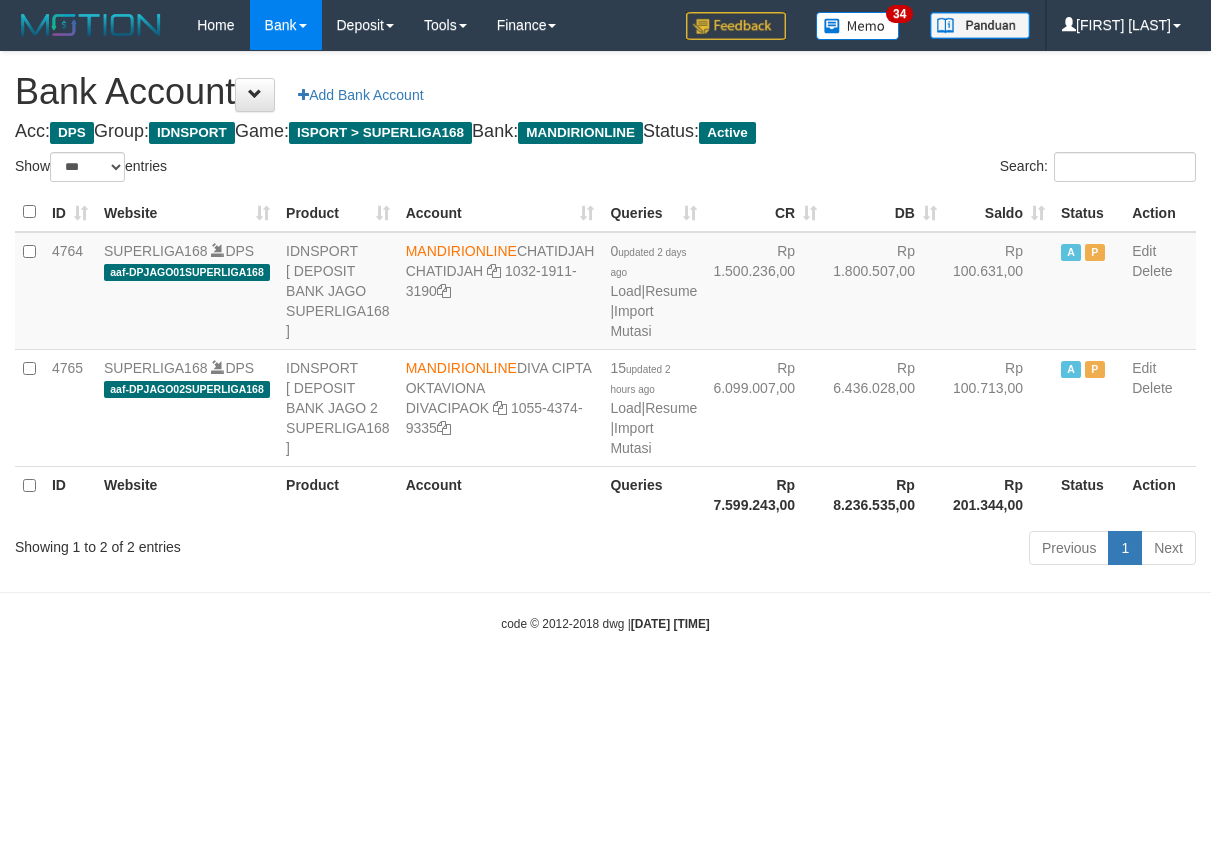 scroll, scrollTop: 0, scrollLeft: 0, axis: both 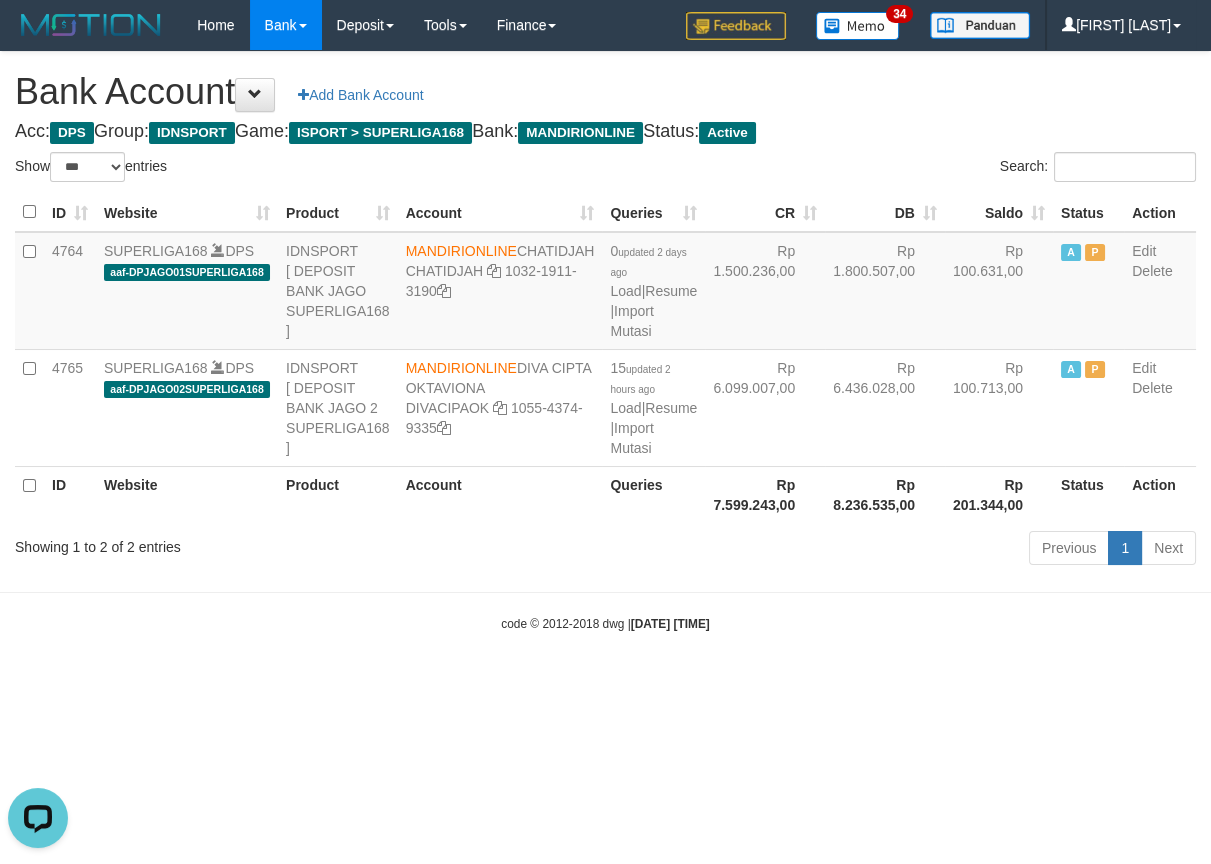 click on "Toggle navigation
Home
Bank
Account List
Load
By Website
Group
[ISPORT]													SUPERLIGA168
By Load Group (DPS)
34" at bounding box center [605, 341] 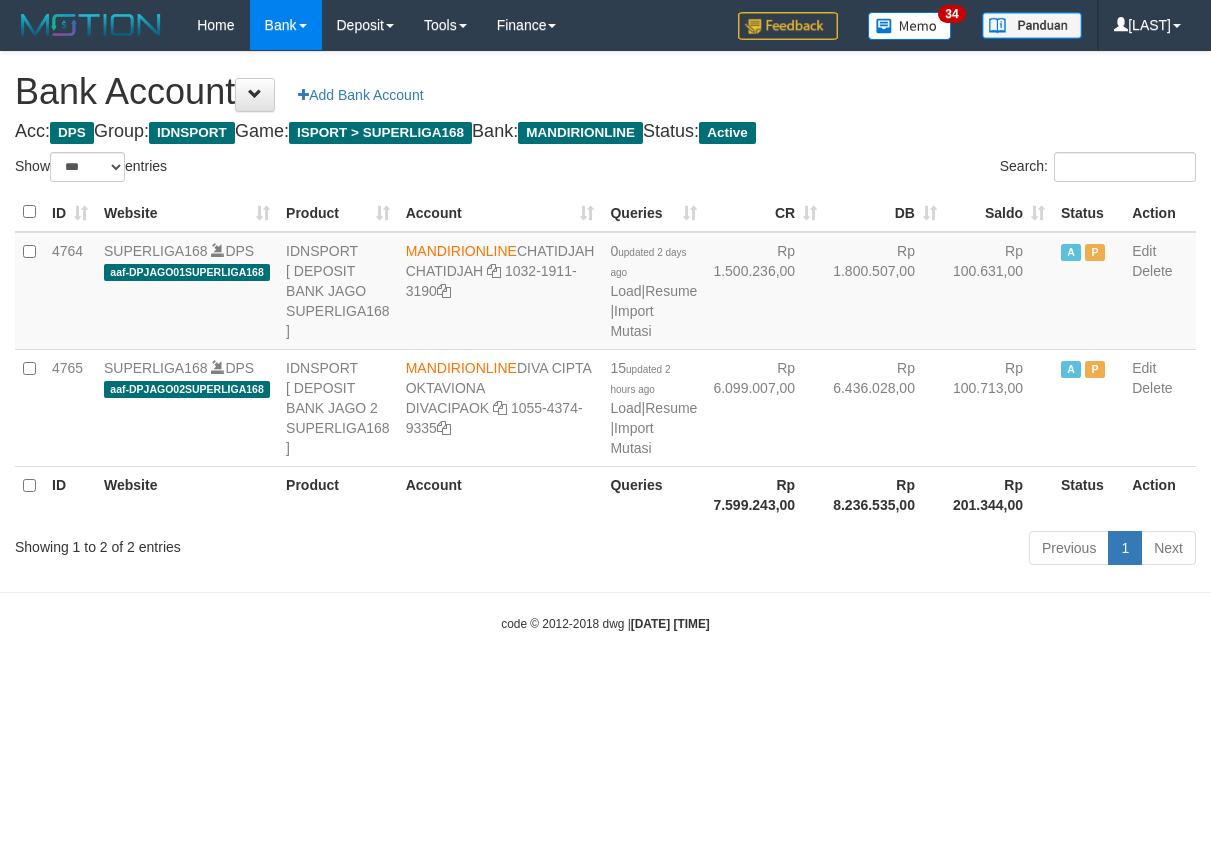 select on "***" 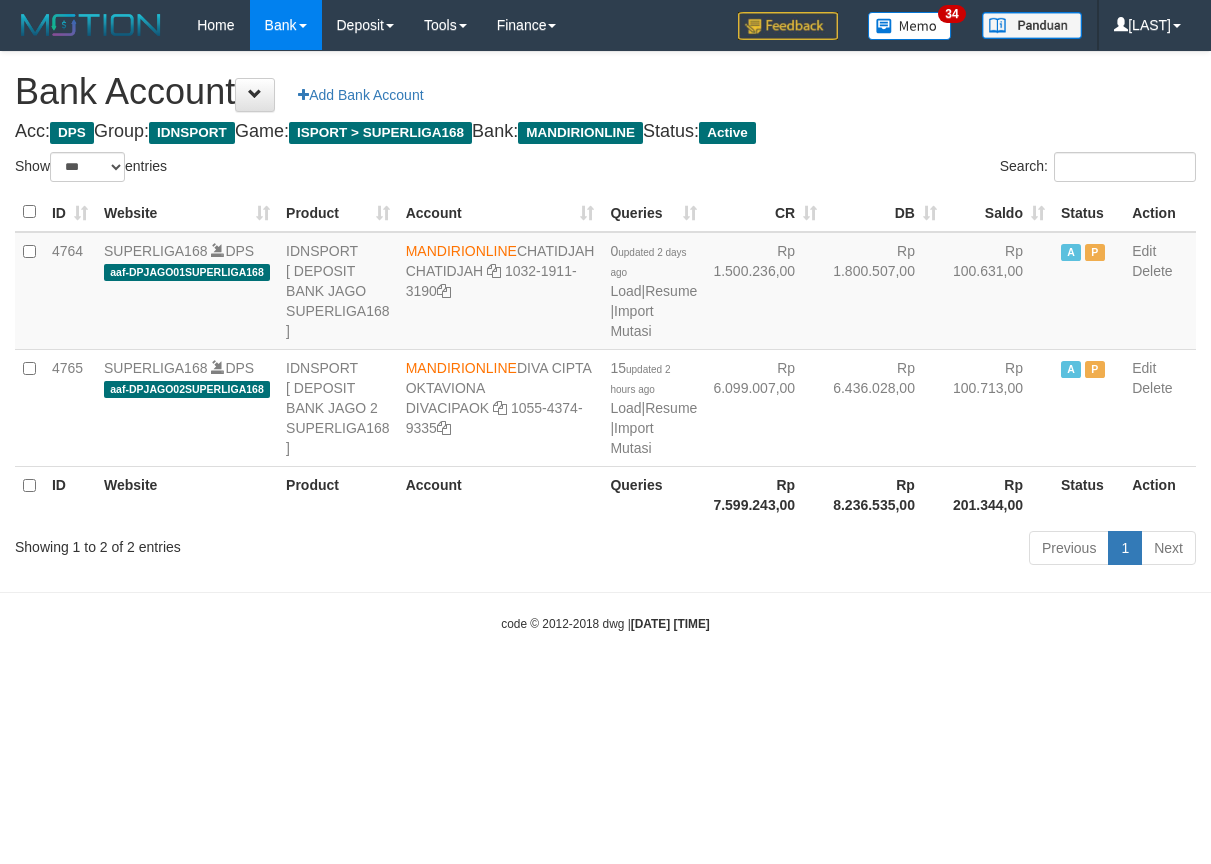 scroll, scrollTop: 0, scrollLeft: 0, axis: both 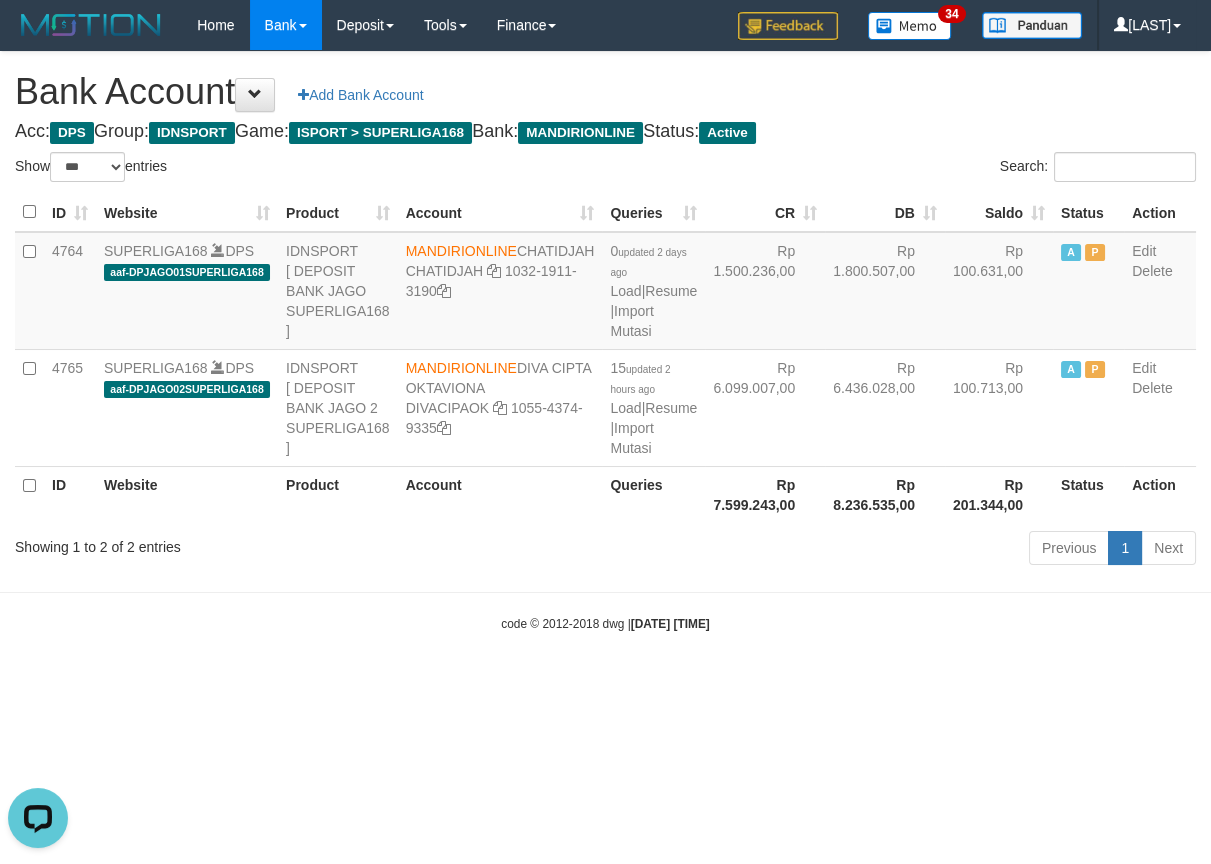 click on "Toggle navigation
Home
Bank
Account List
Load
By Website
Group
[ISPORT]													SUPERLIGA168
By Load Group (DPS)
34" at bounding box center [605, 341] 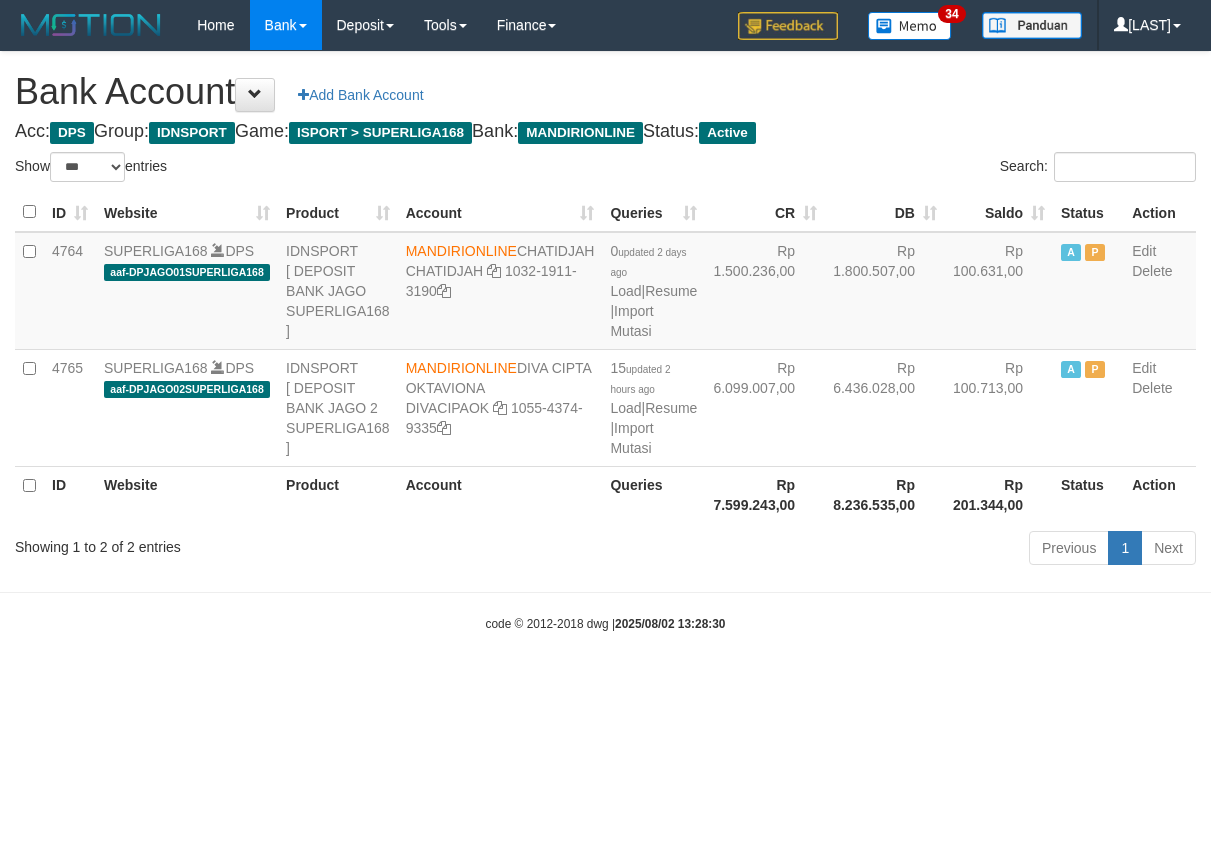 select on "***" 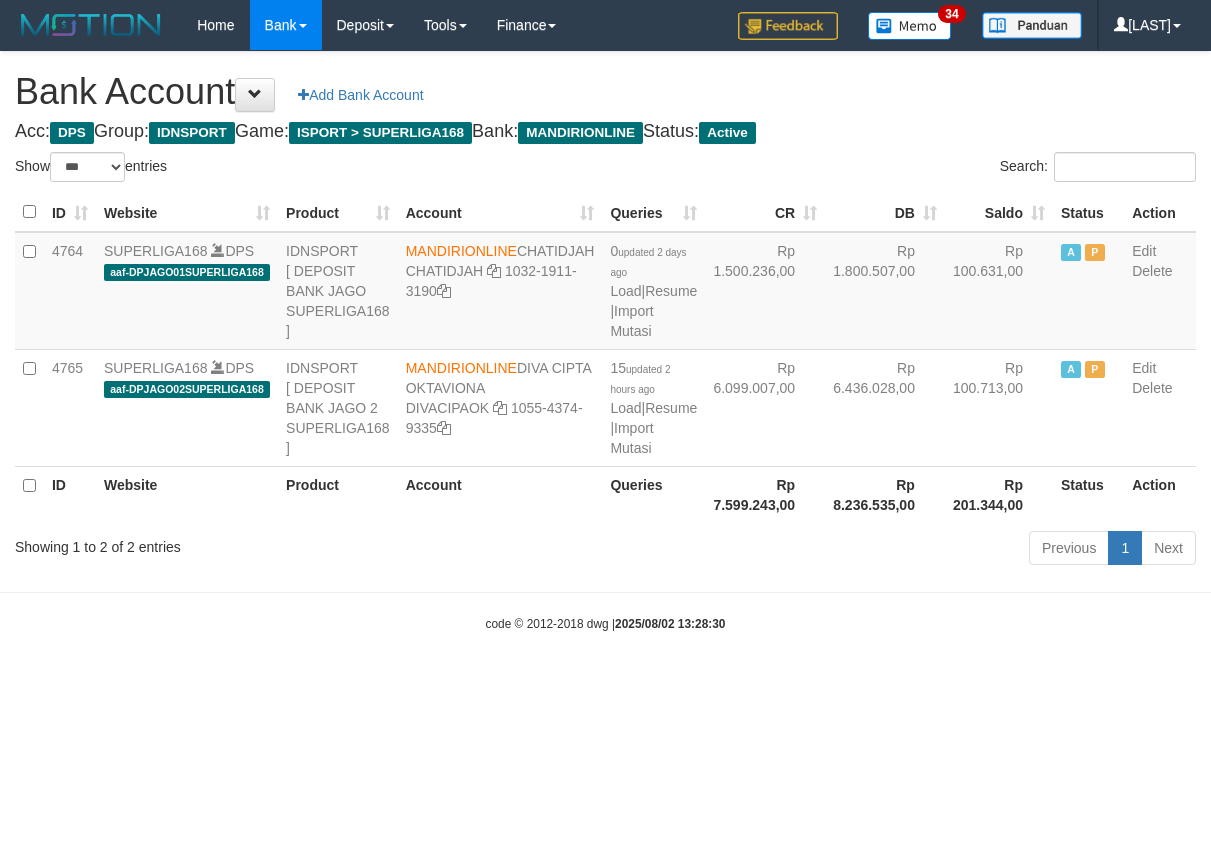 scroll, scrollTop: 0, scrollLeft: 0, axis: both 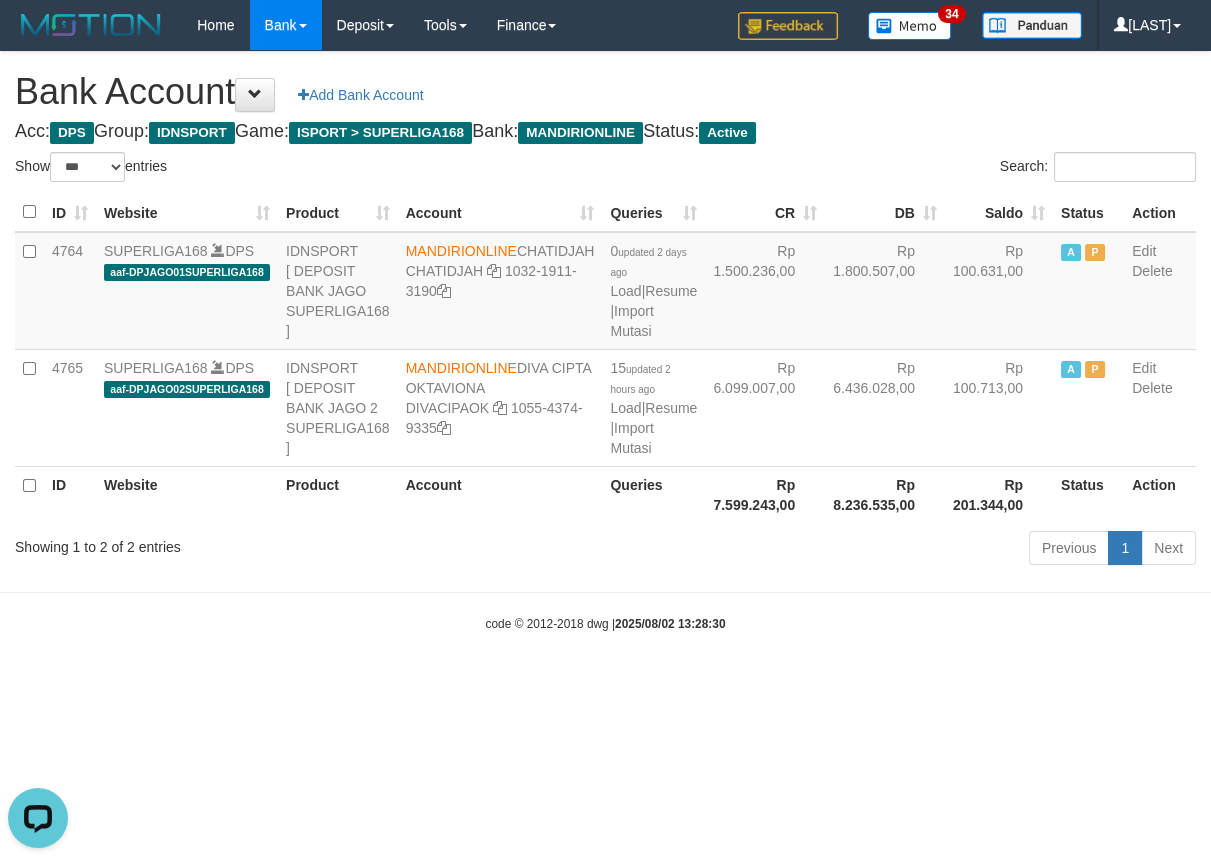 click on "Toggle navigation
Home
Bank
Account List
Load
By Website
Group
[ISPORT]													SUPERLIGA168
By Load Group (DPS)
34" at bounding box center (605, 341) 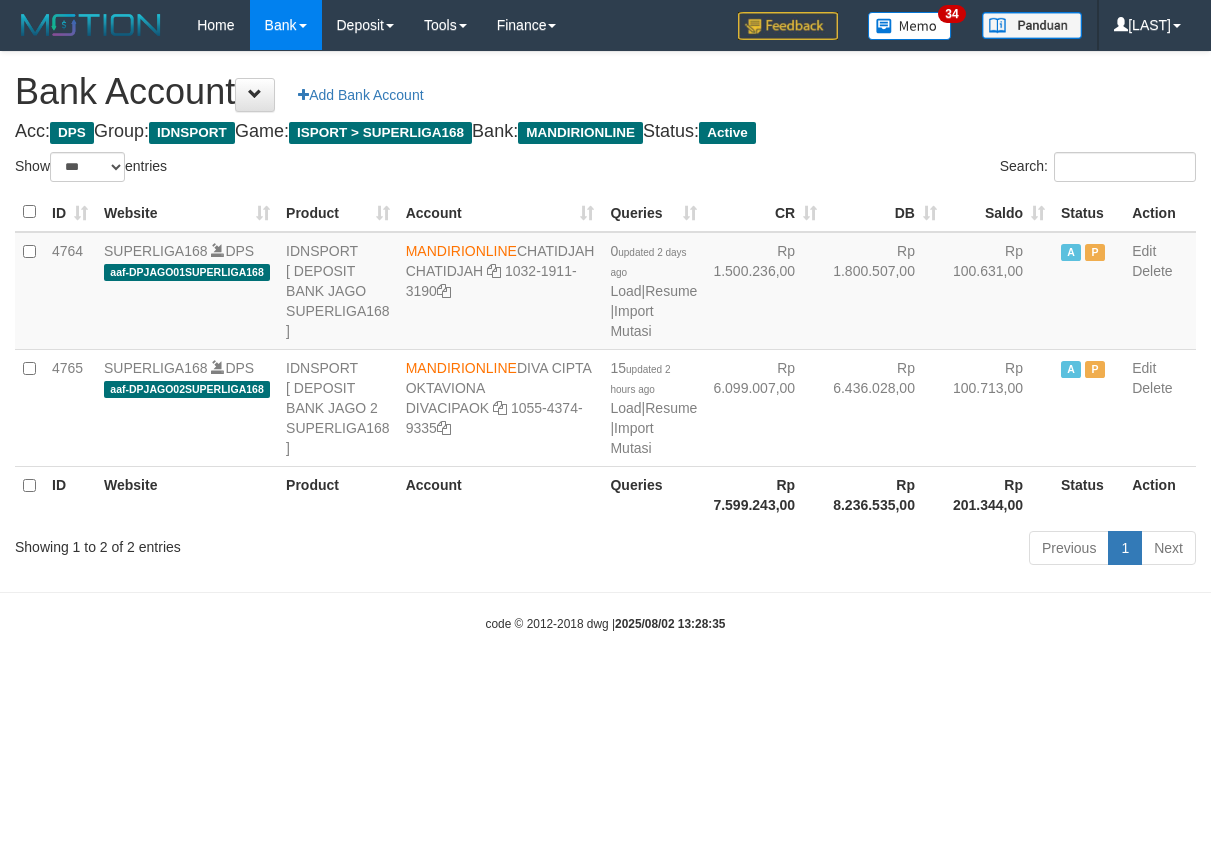 select on "***" 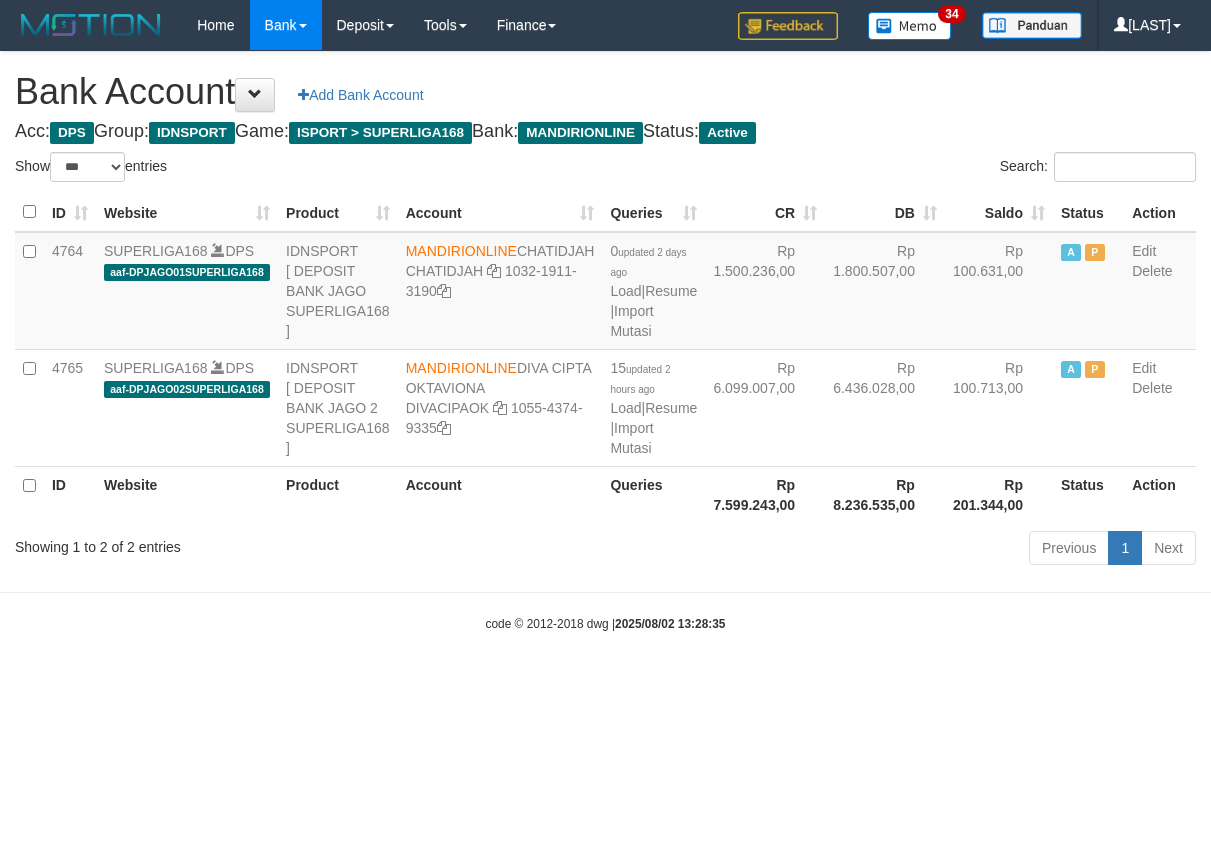 scroll, scrollTop: 0, scrollLeft: 0, axis: both 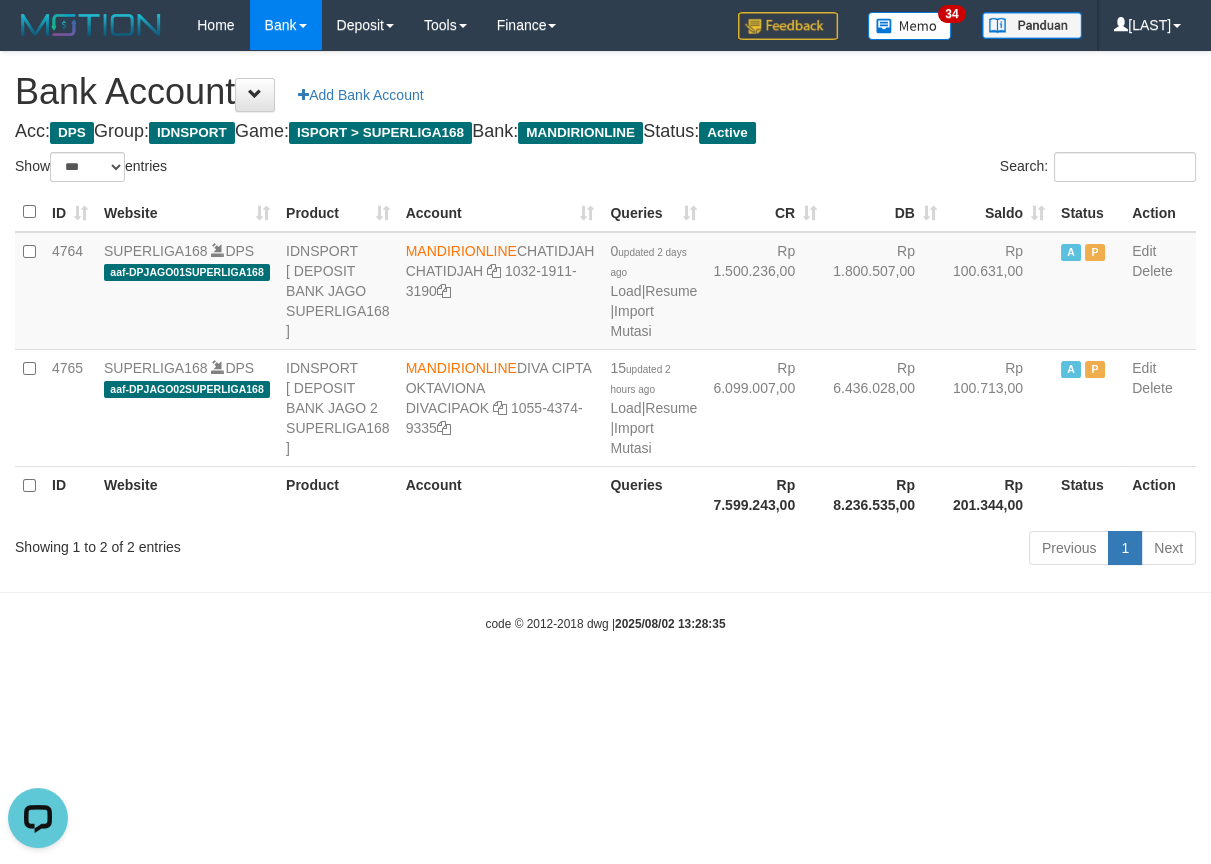 click on "Toggle navigation
Home
Bank
Account List
Load
By Website
Group
[ISPORT]													SUPERLIGA168
By Load Group (DPS)
34" at bounding box center [605, 341] 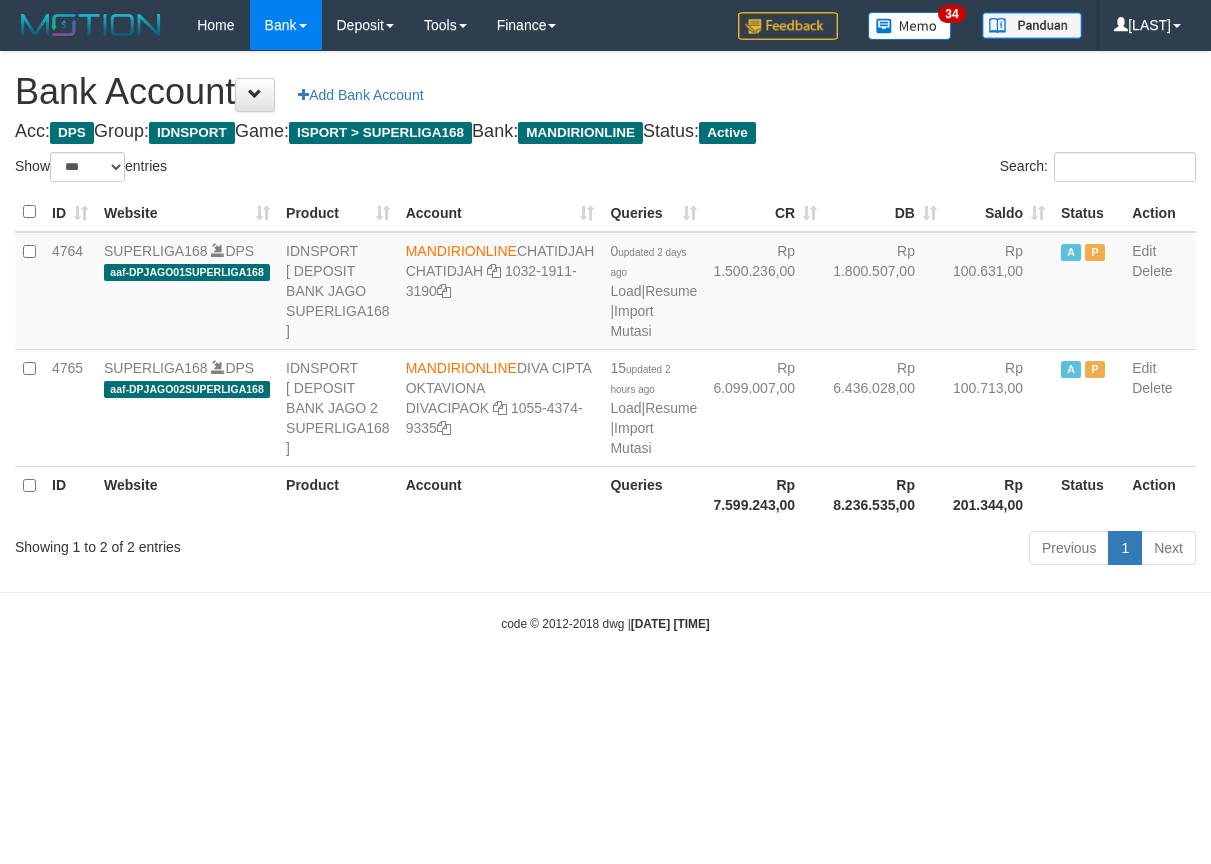 select on "***" 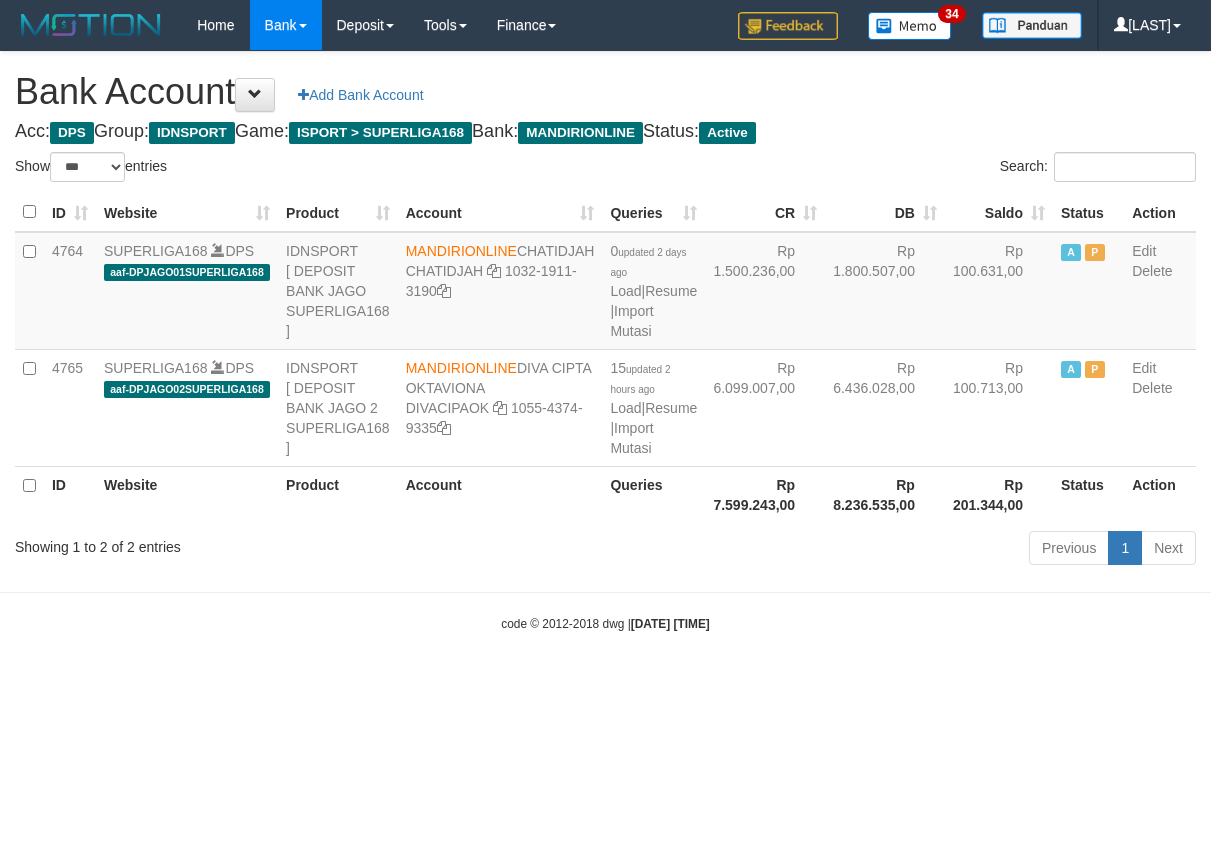 scroll, scrollTop: 0, scrollLeft: 0, axis: both 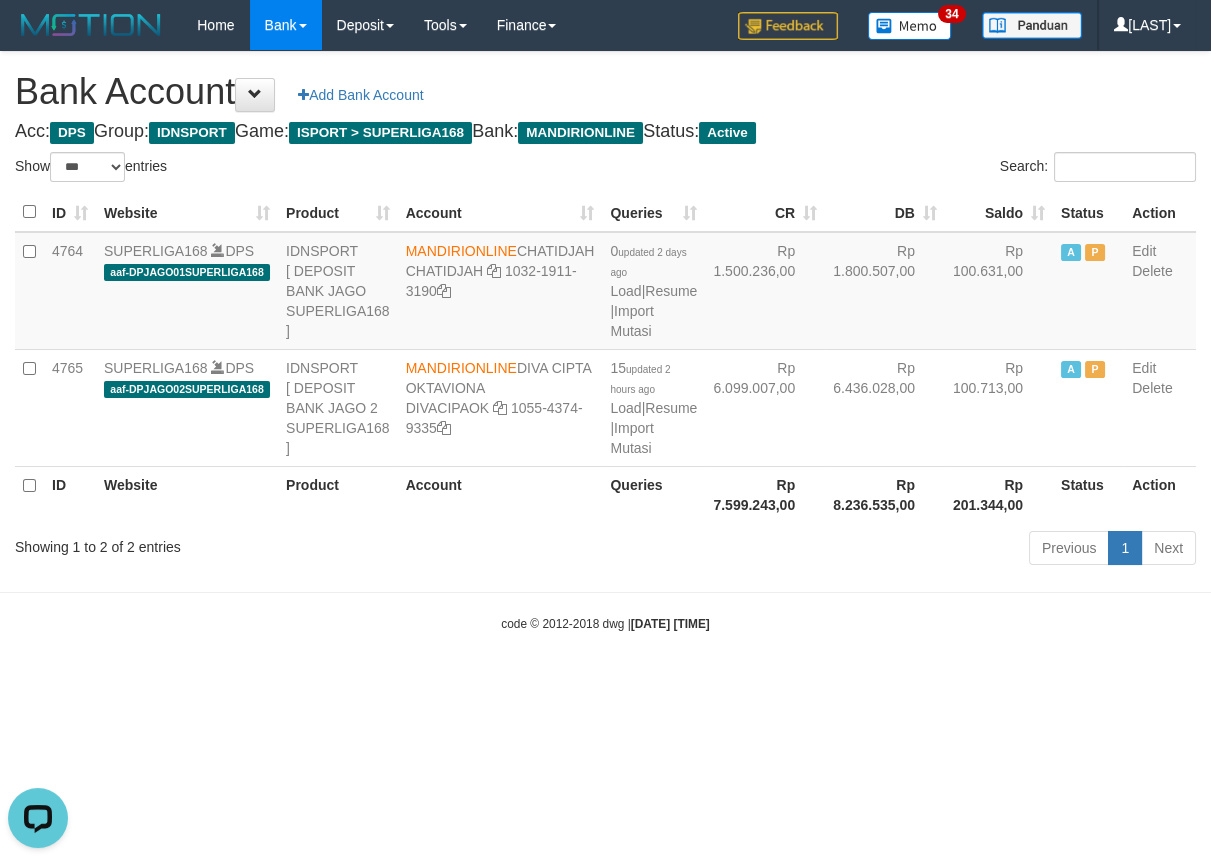 click on "Toggle navigation
Home
Bank
Account List
Load
By Website
Group
[ISPORT]													SUPERLIGA168
By Load Group (DPS)" at bounding box center [605, 341] 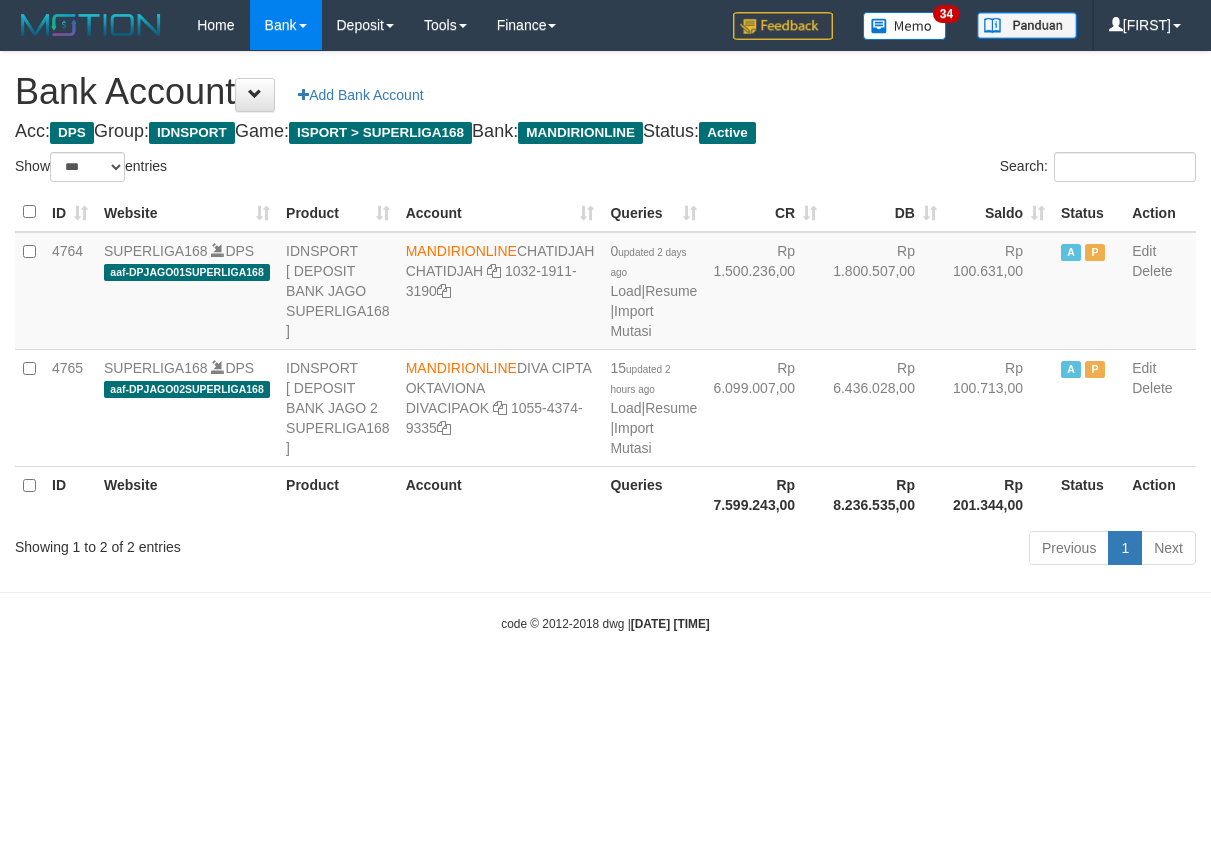 select on "***" 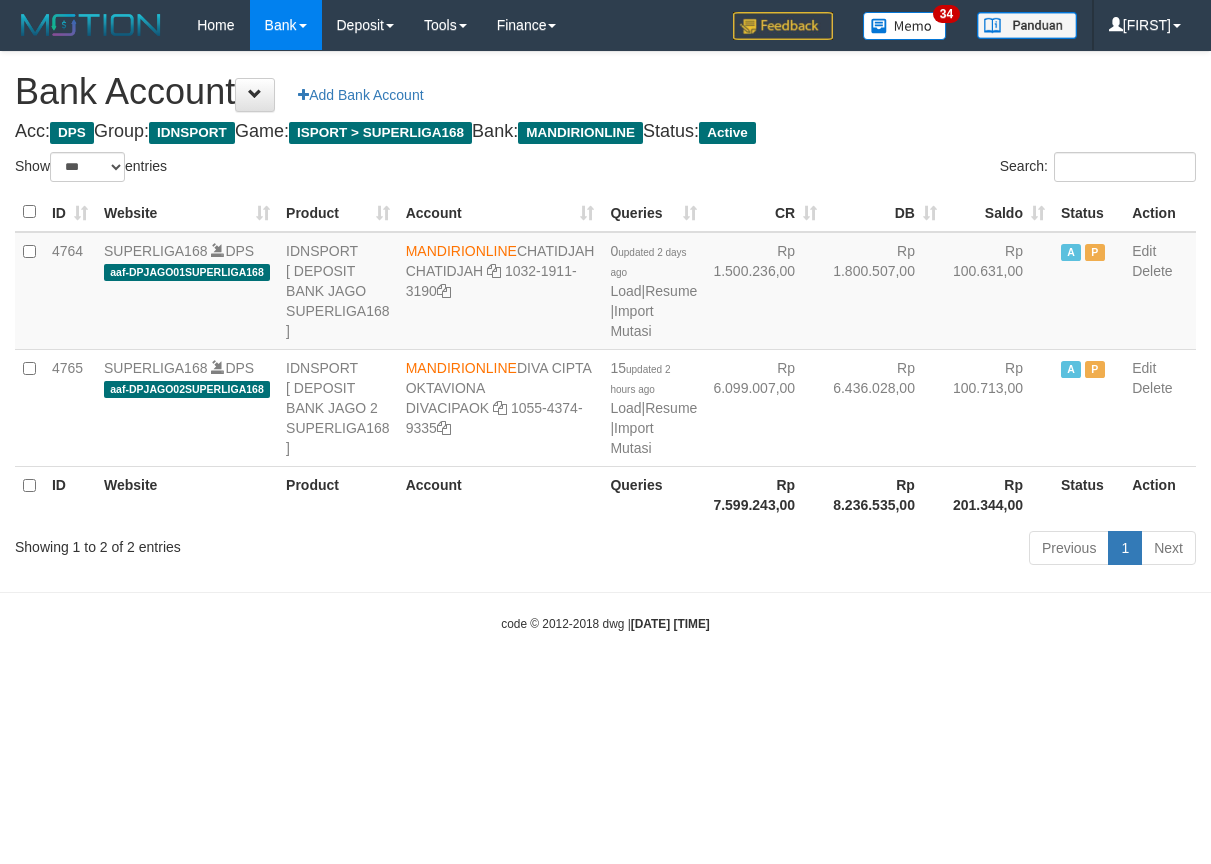 scroll, scrollTop: 0, scrollLeft: 0, axis: both 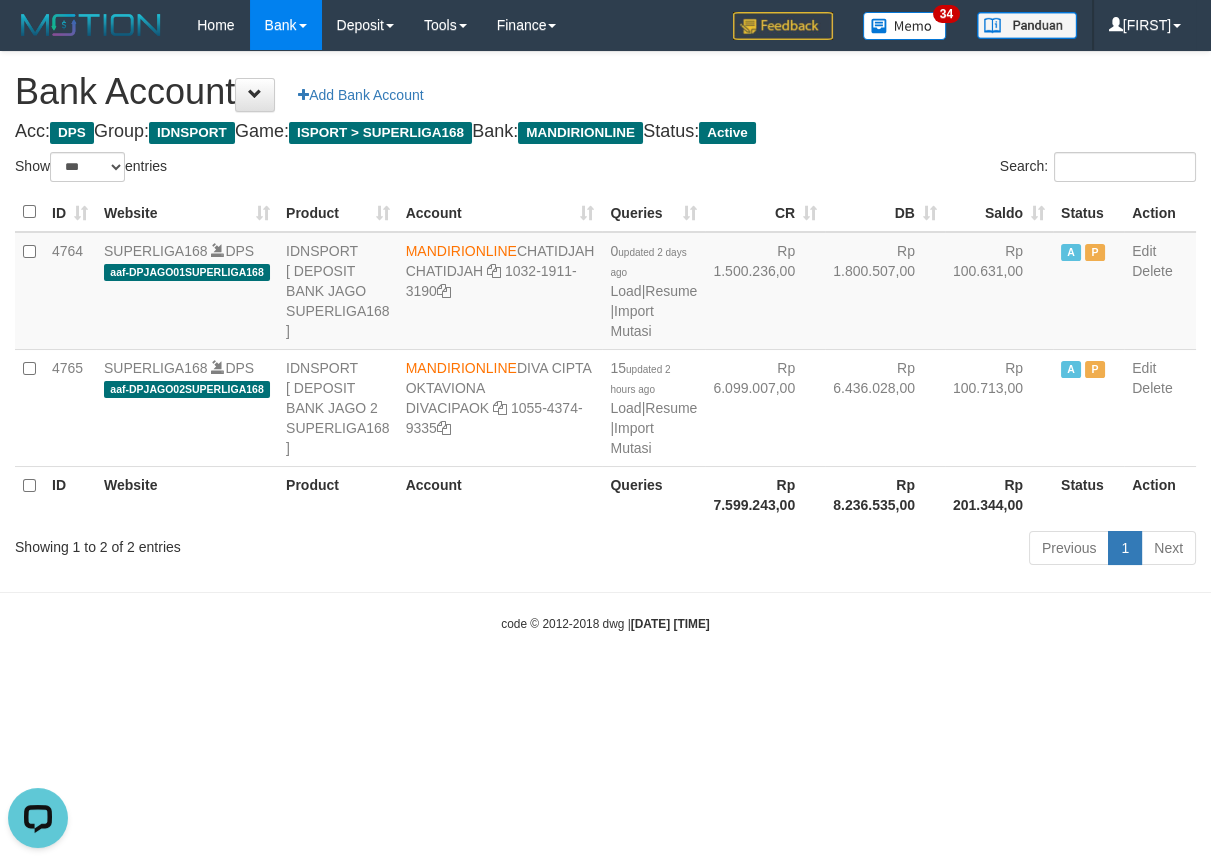 drag, startPoint x: 661, startPoint y: 733, endPoint x: 469, endPoint y: 650, distance: 209.17218 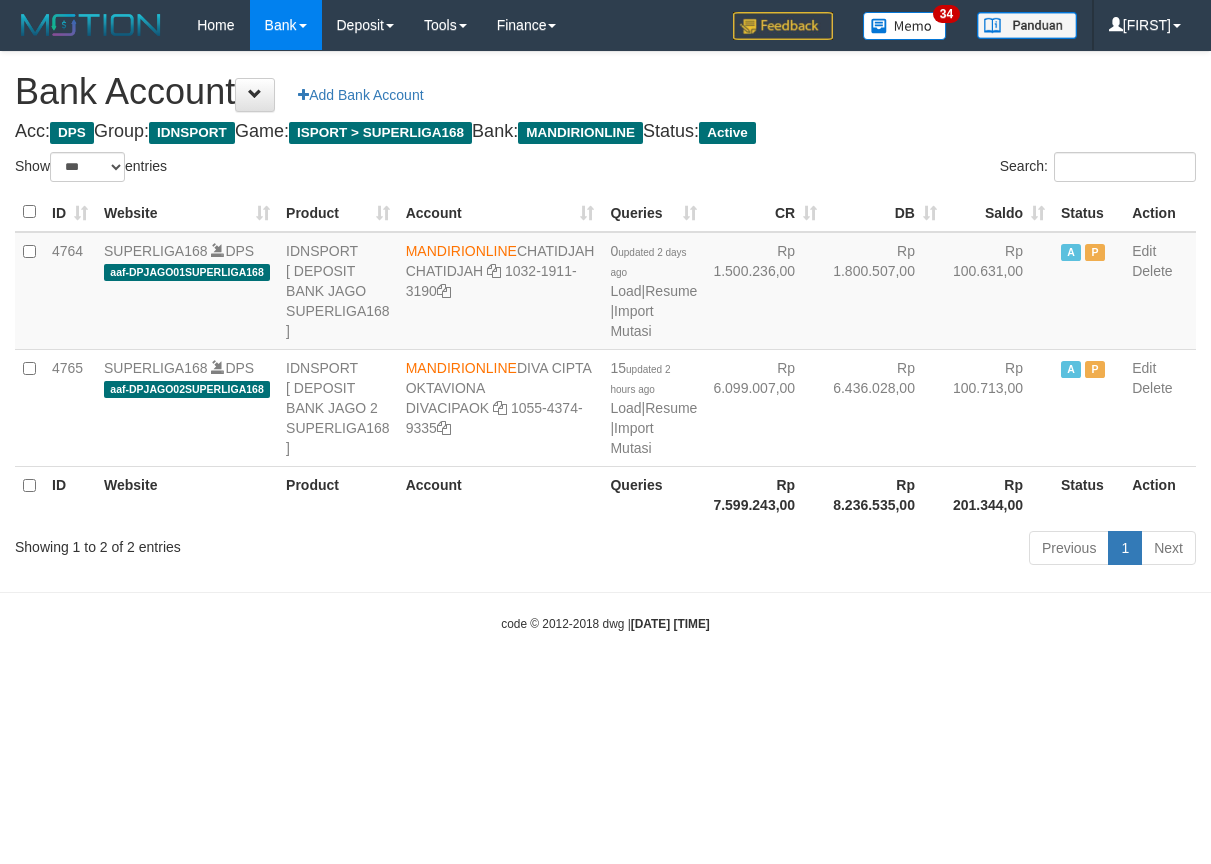 select on "***" 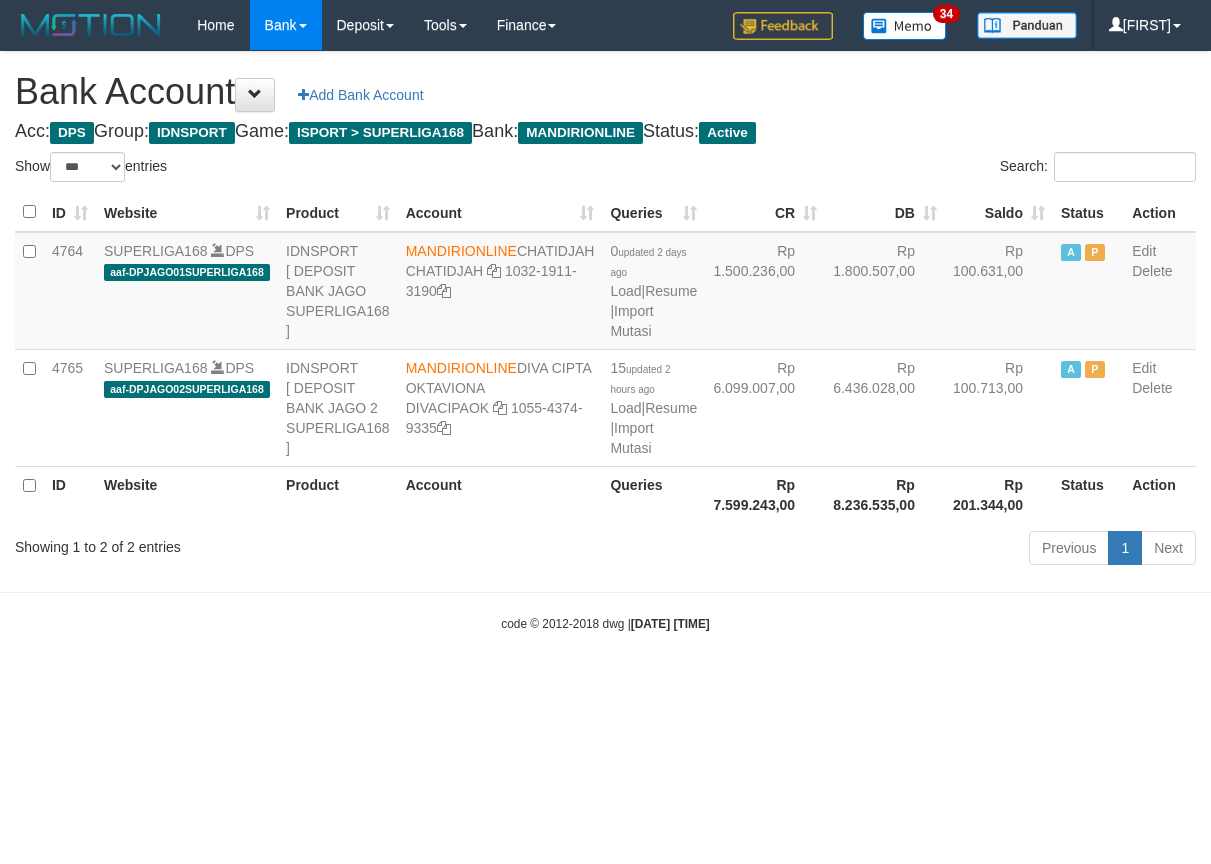 scroll, scrollTop: 0, scrollLeft: 0, axis: both 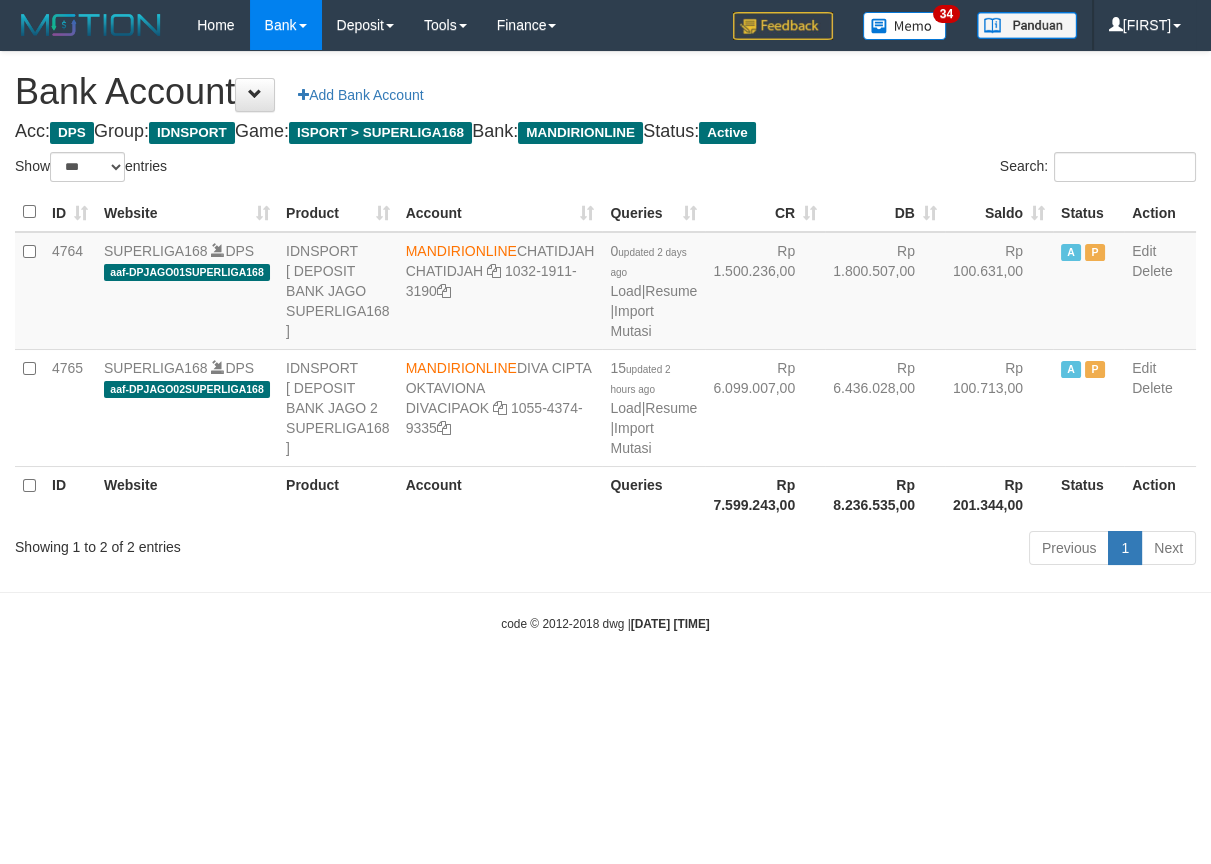 click on "Toggle navigation
Home
Bank
Account List
Load
By Website
Group
[ISPORT]													SUPERLIGA168
By Load Group (DPS)" at bounding box center (605, 341) 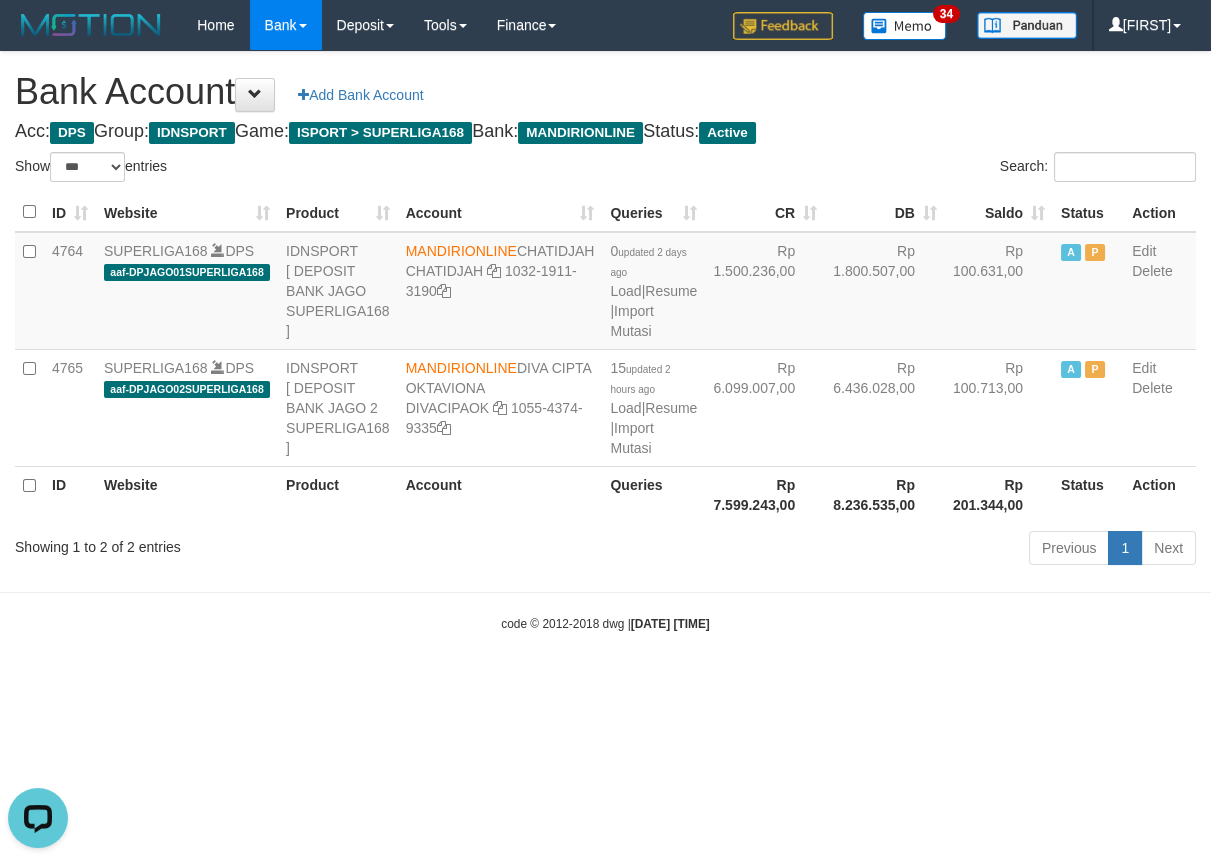 scroll, scrollTop: 0, scrollLeft: 0, axis: both 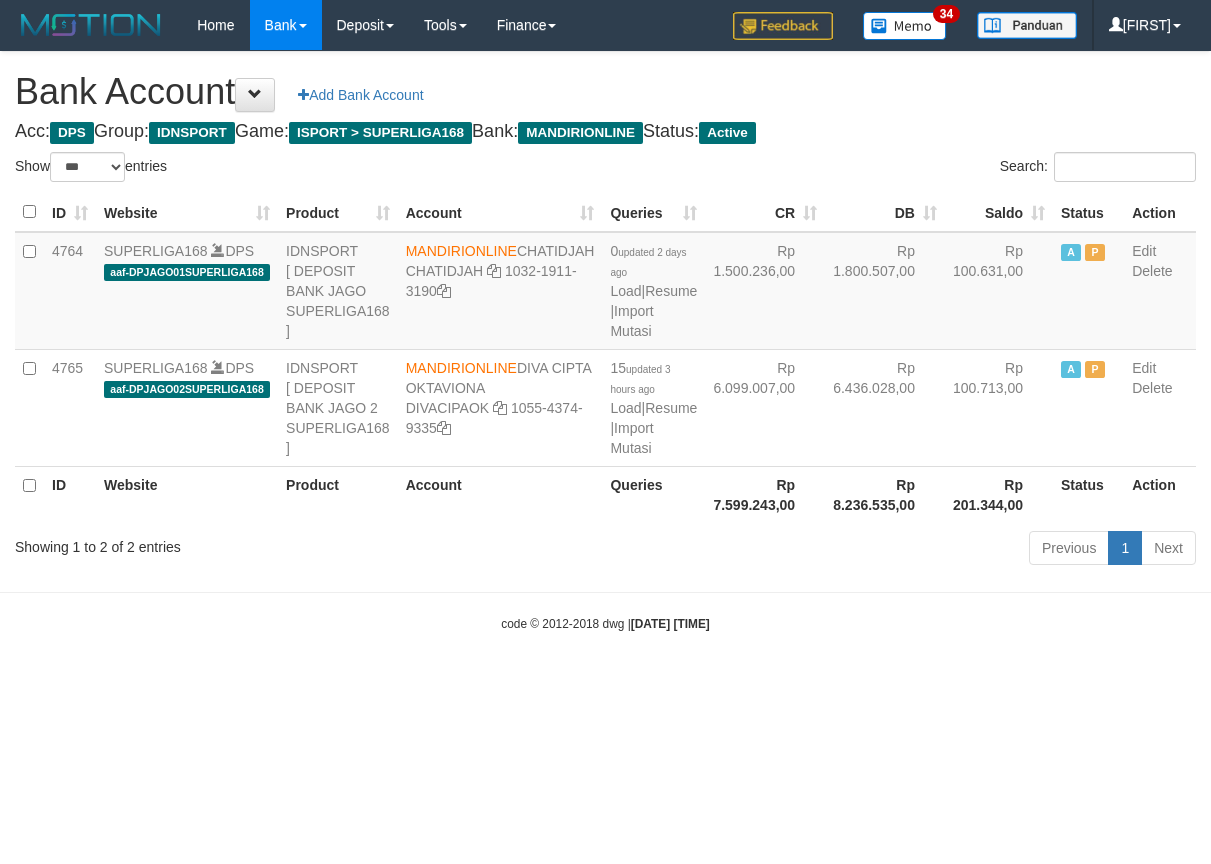 select on "***" 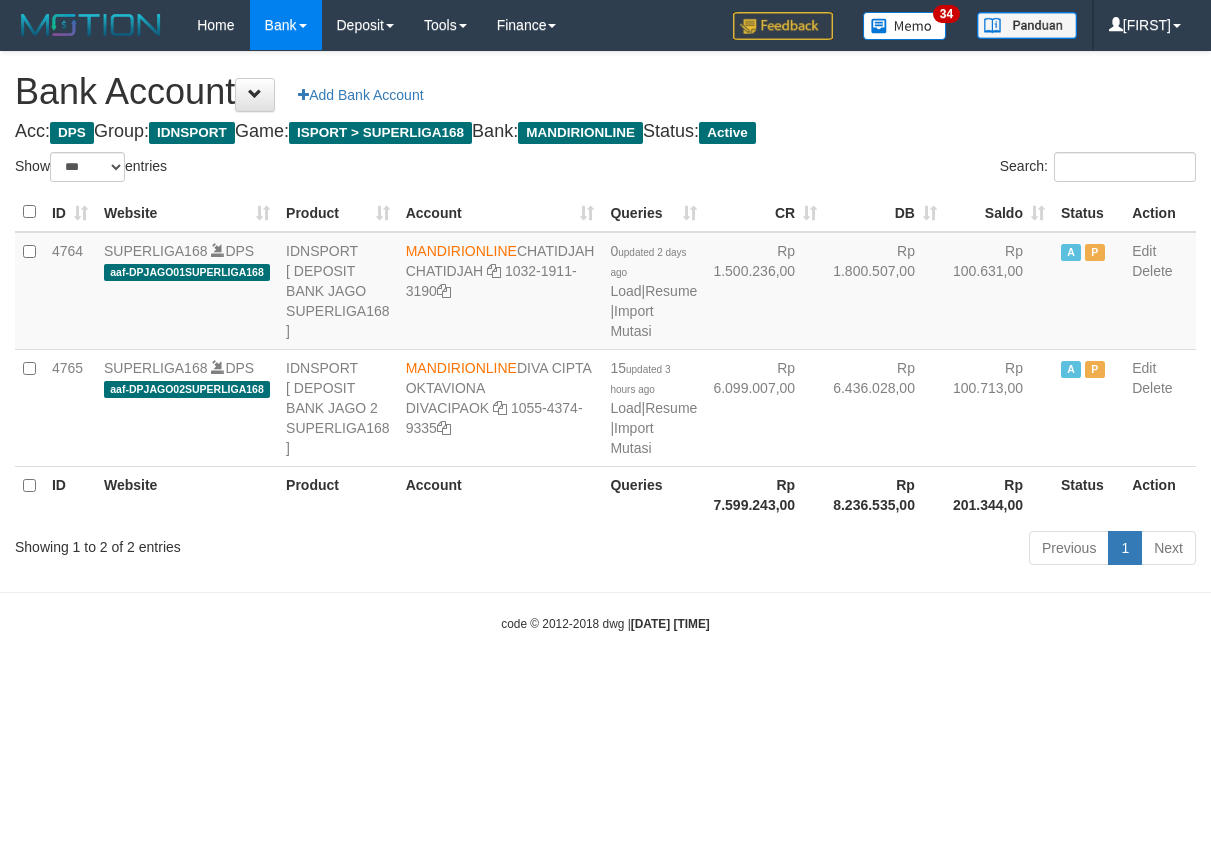 scroll, scrollTop: 0, scrollLeft: 0, axis: both 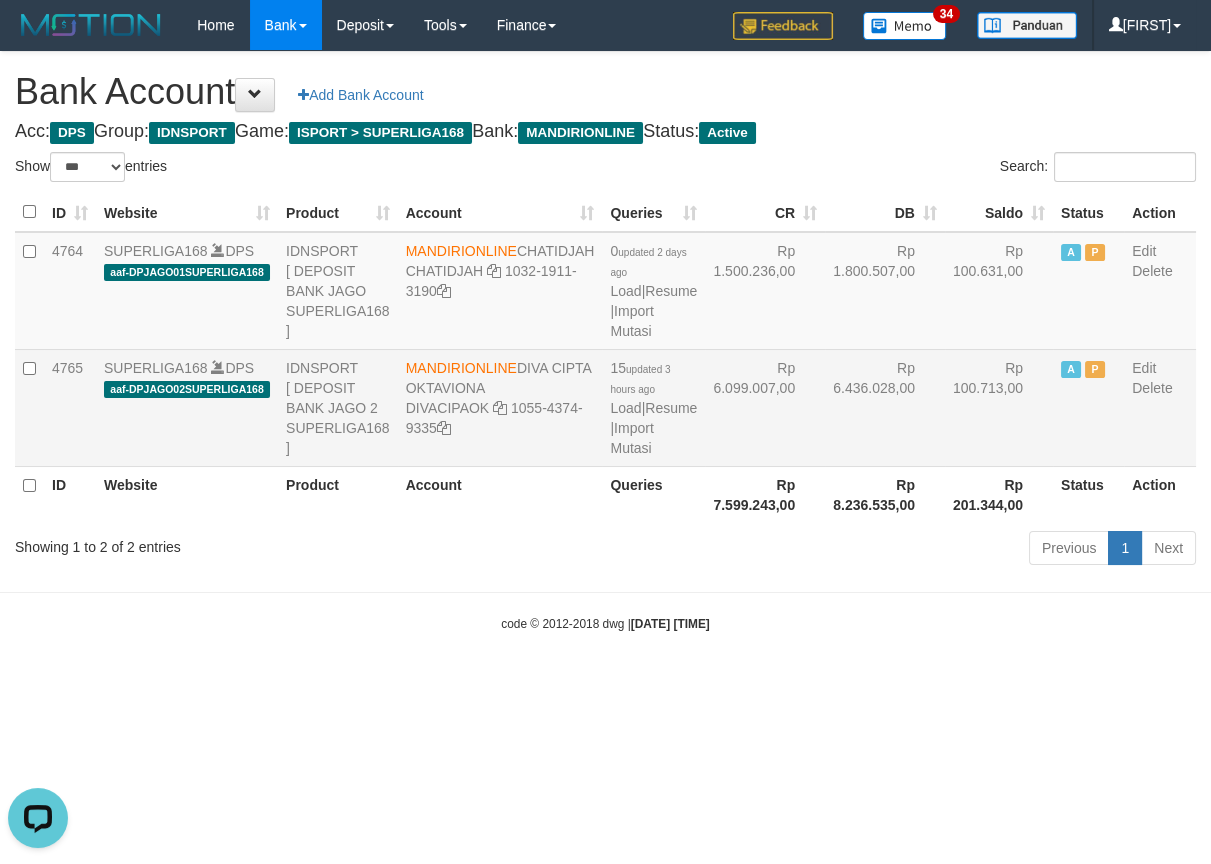 drag, startPoint x: 734, startPoint y: 613, endPoint x: 1189, endPoint y: 456, distance: 481.32526 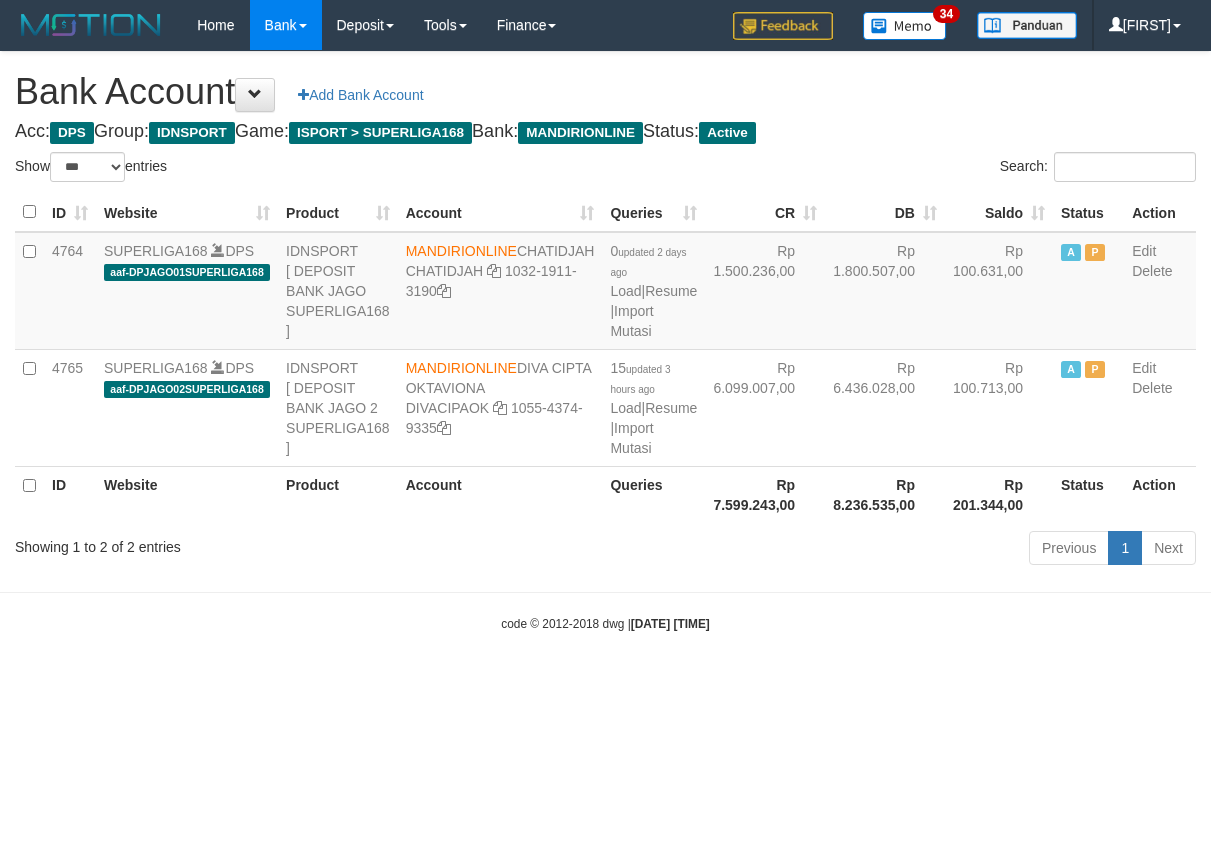 select on "***" 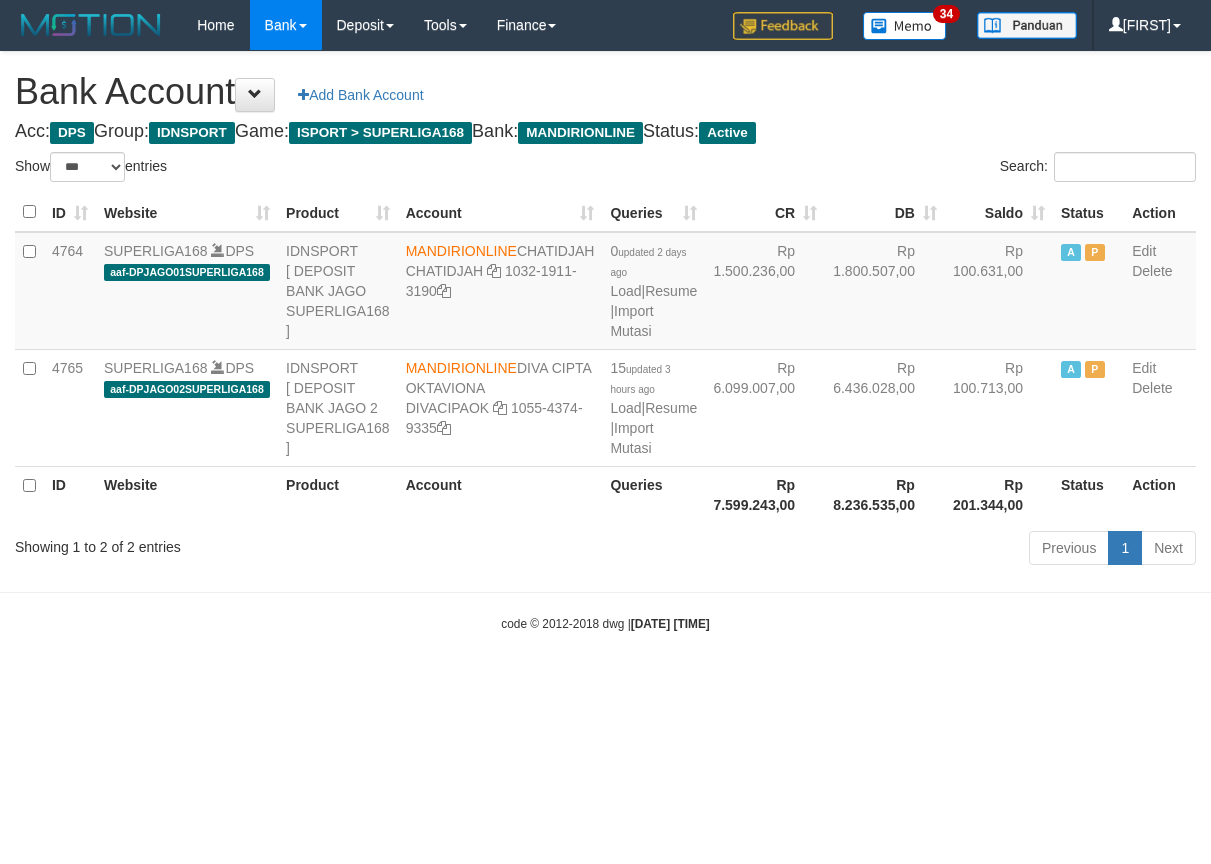 scroll, scrollTop: 0, scrollLeft: 0, axis: both 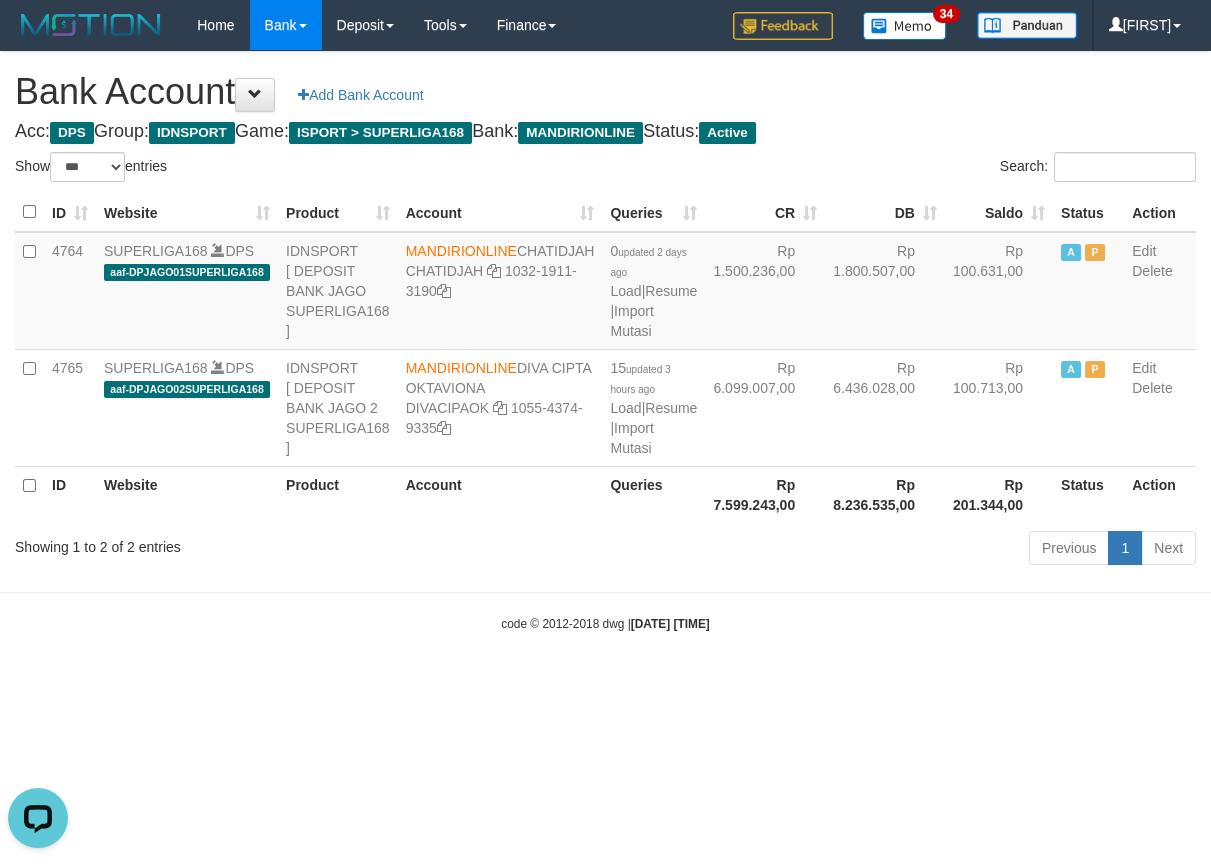 click on "Toggle navigation
Home
Bank
Account List
Load
By Website
Group
[ISPORT]													SUPERLIGA168
By Load Group (DPS)
34" at bounding box center (605, 341) 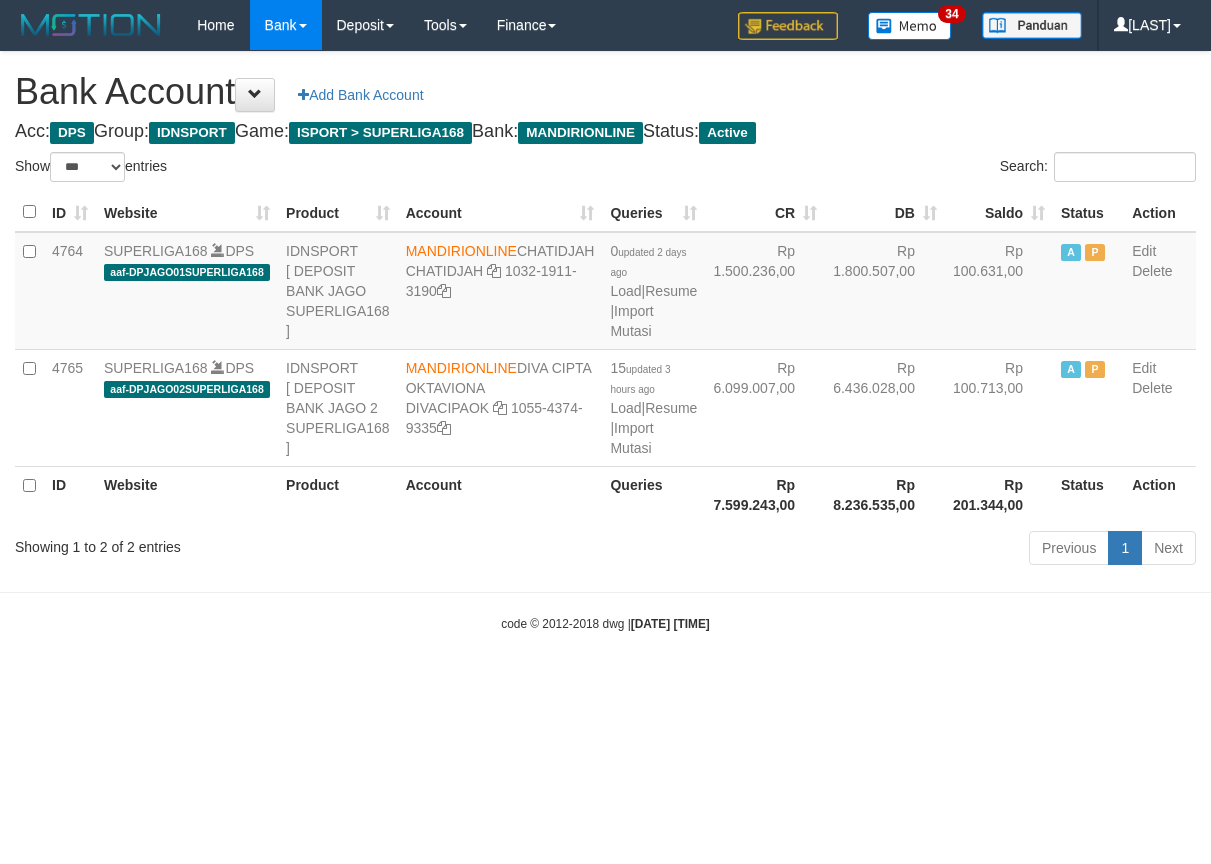 select on "***" 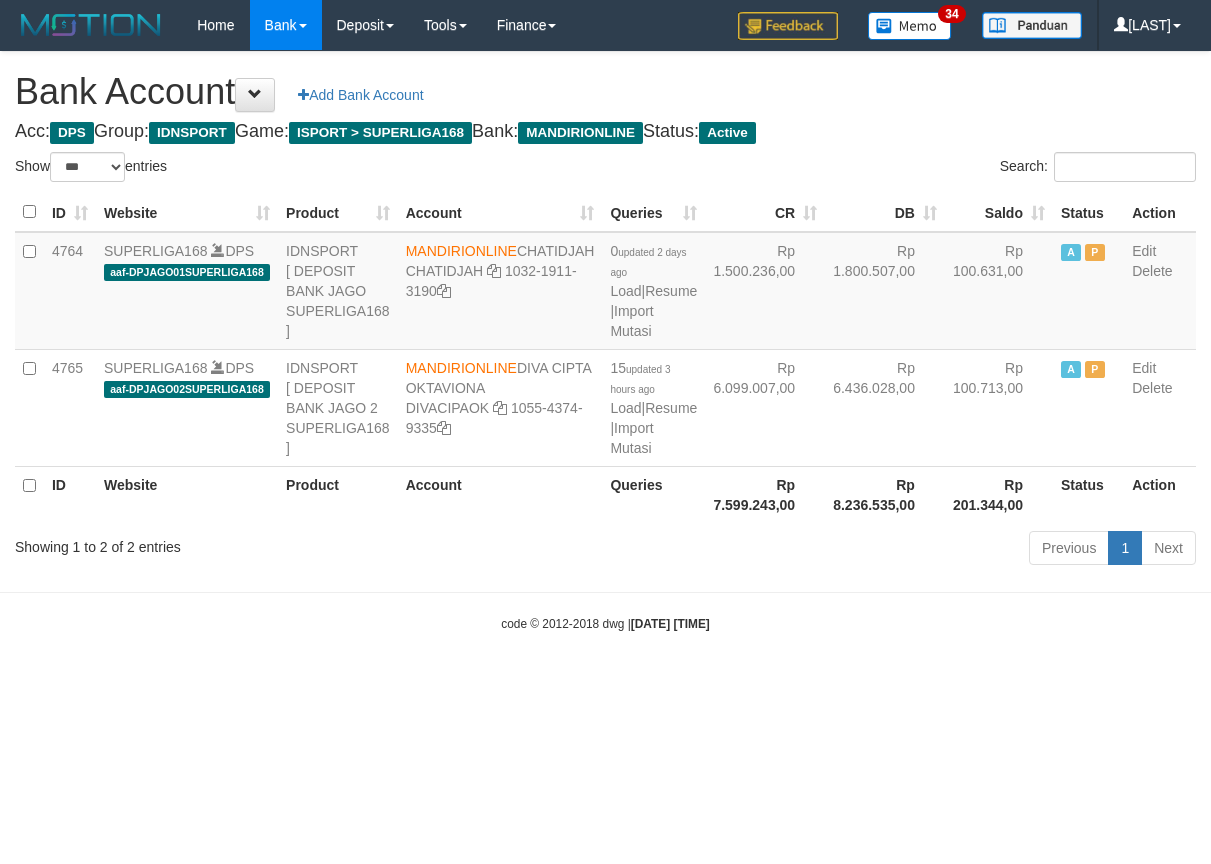 scroll, scrollTop: 0, scrollLeft: 0, axis: both 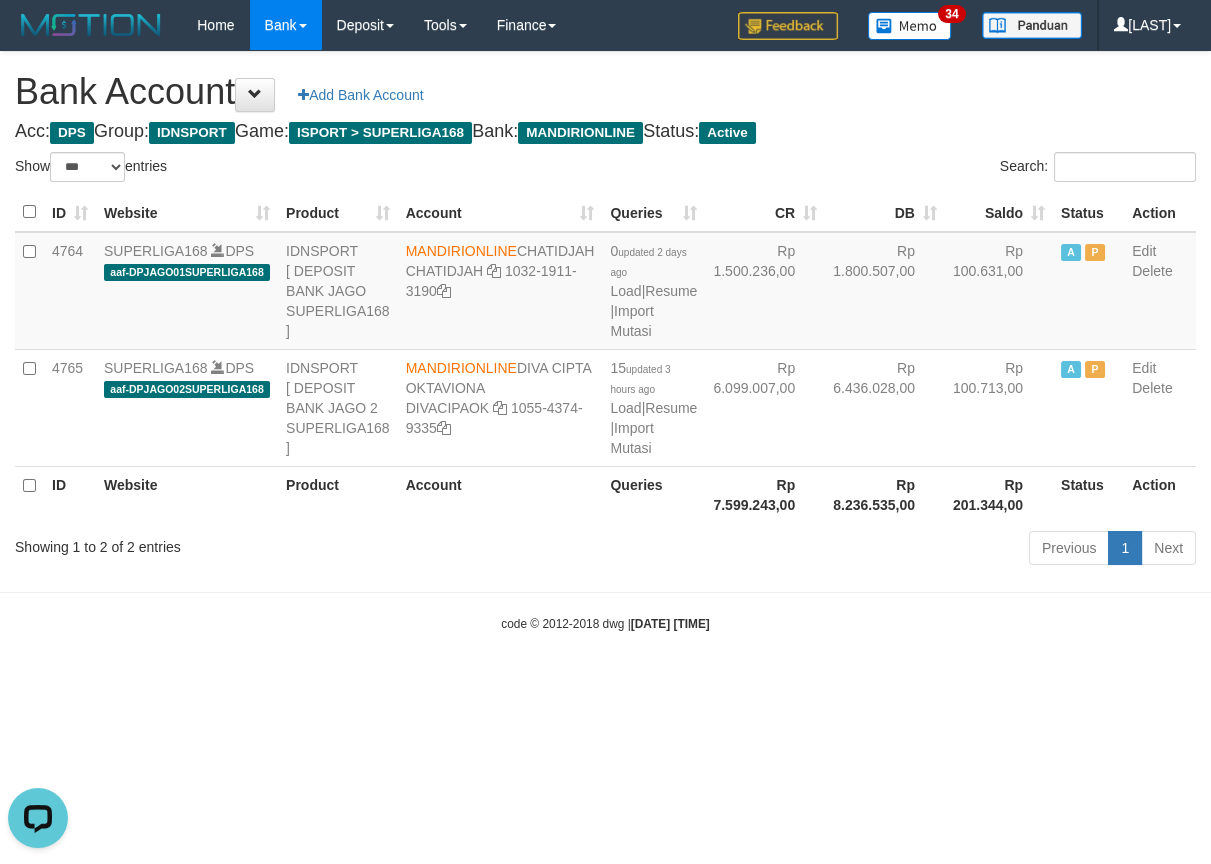 click on "Toggle navigation
Home
Bank
Account List
Load
By Website
Group
[ISPORT]													SUPERLIGA168
By Load Group (DPS)
34" at bounding box center (605, 341) 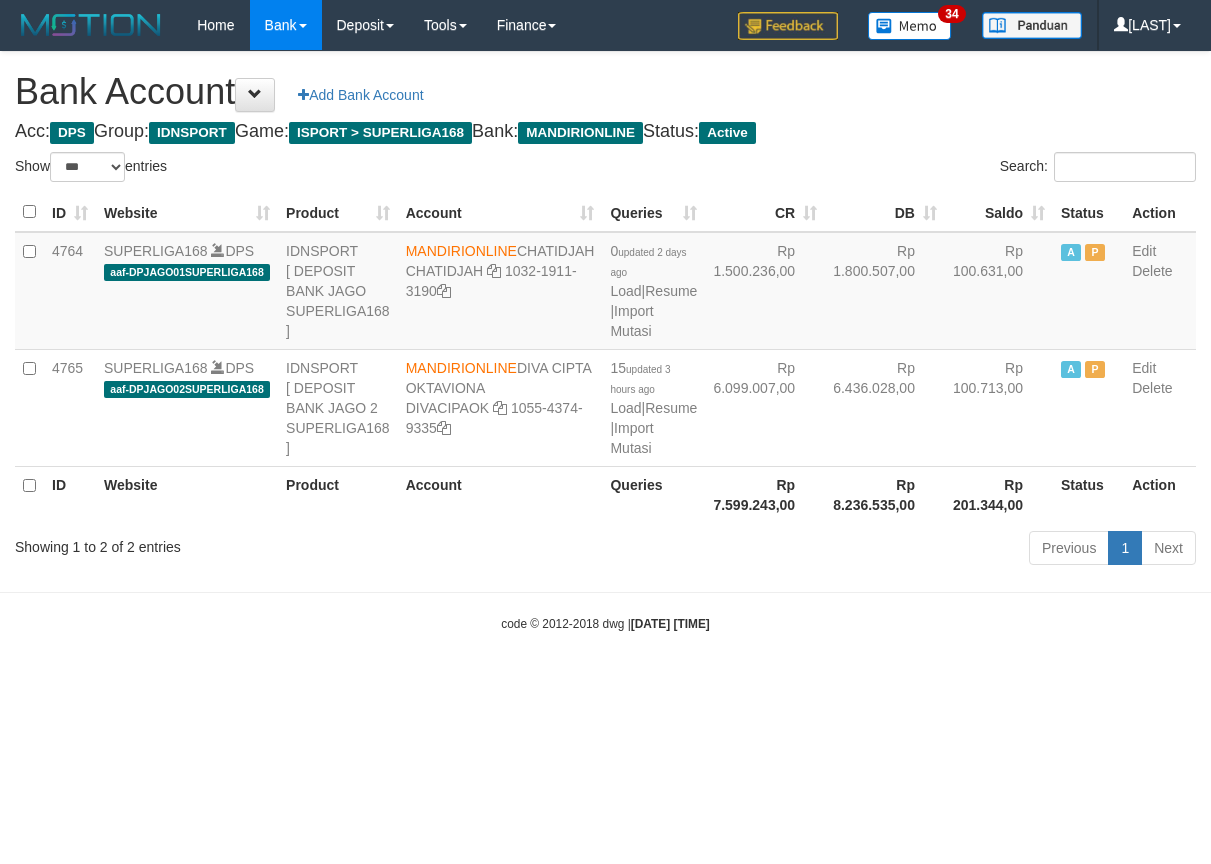 select on "***" 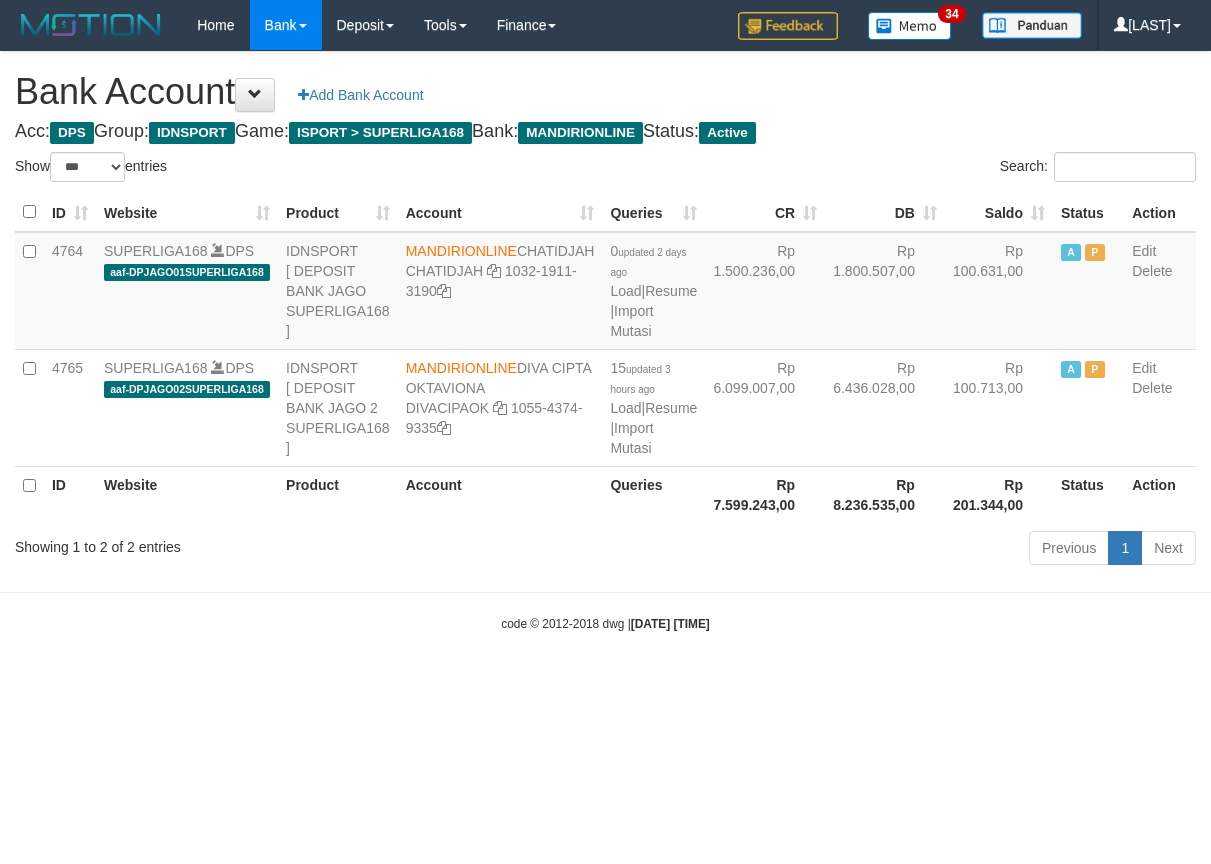 scroll, scrollTop: 0, scrollLeft: 0, axis: both 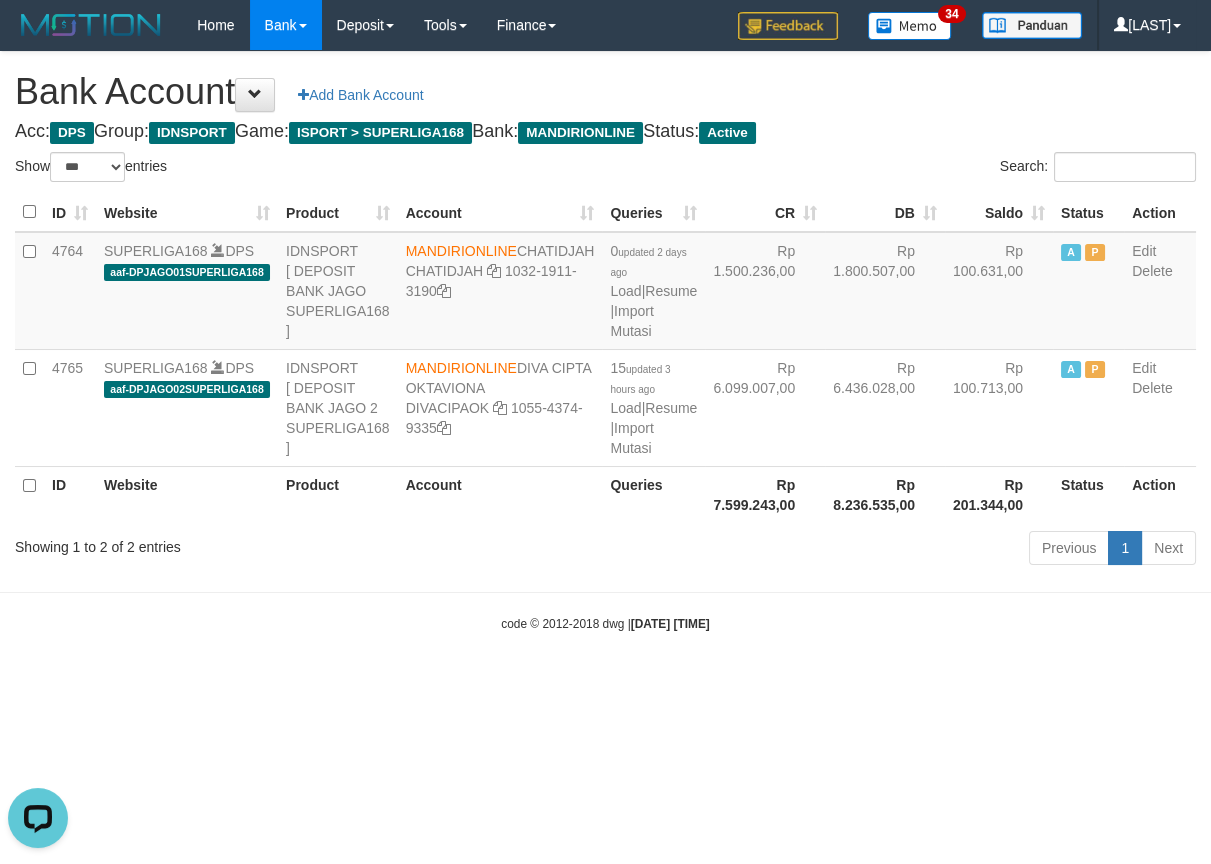 click on "Toggle navigation
Home
Bank
Account List
Load
By Website
Group
[ISPORT]													SUPERLIGA168
By Load Group (DPS)" at bounding box center (605, 341) 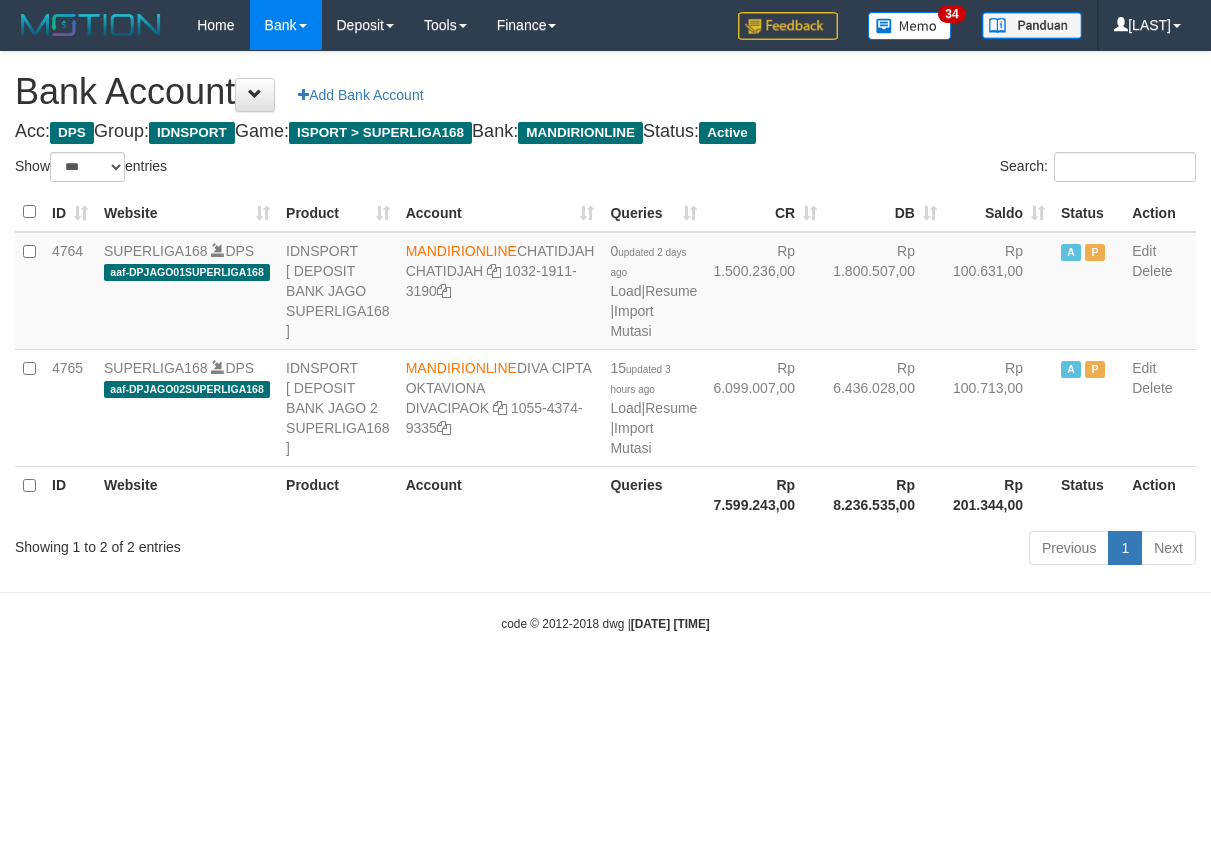 select on "***" 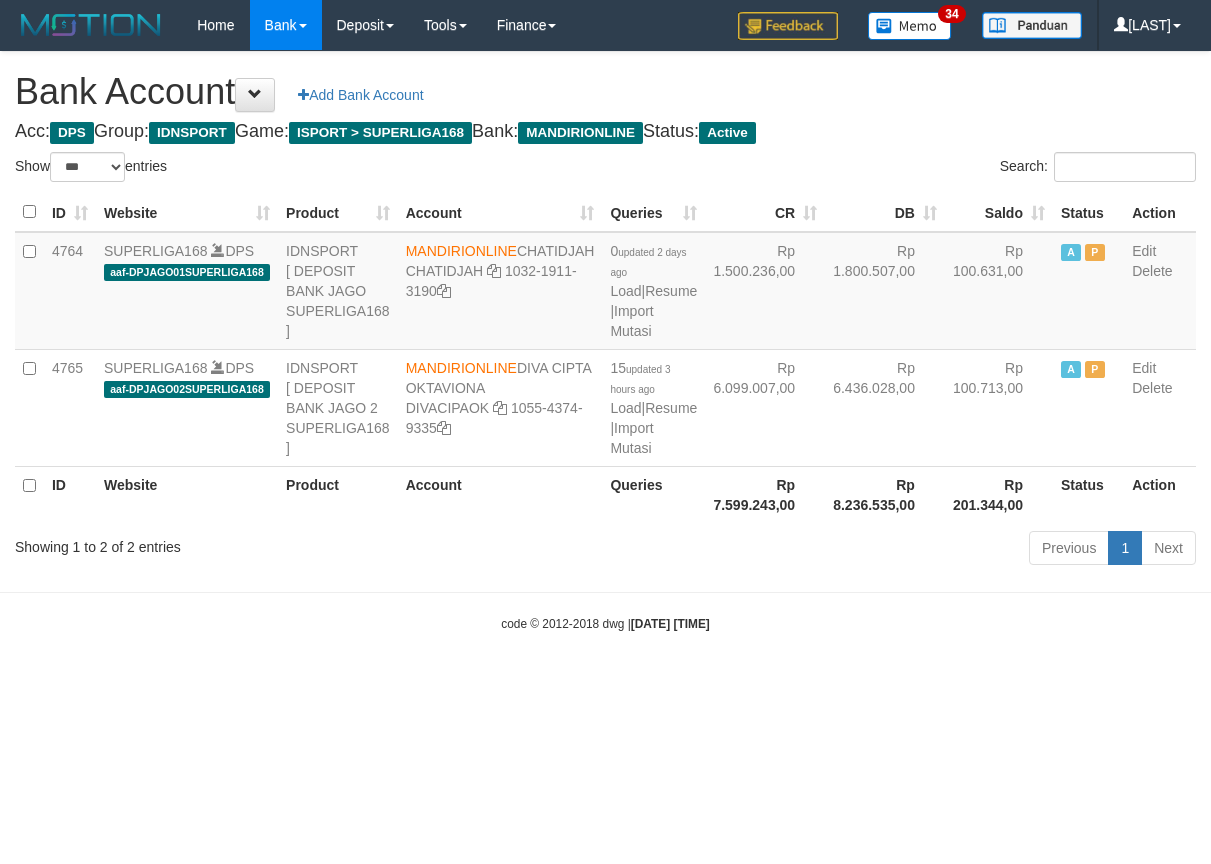 scroll, scrollTop: 0, scrollLeft: 0, axis: both 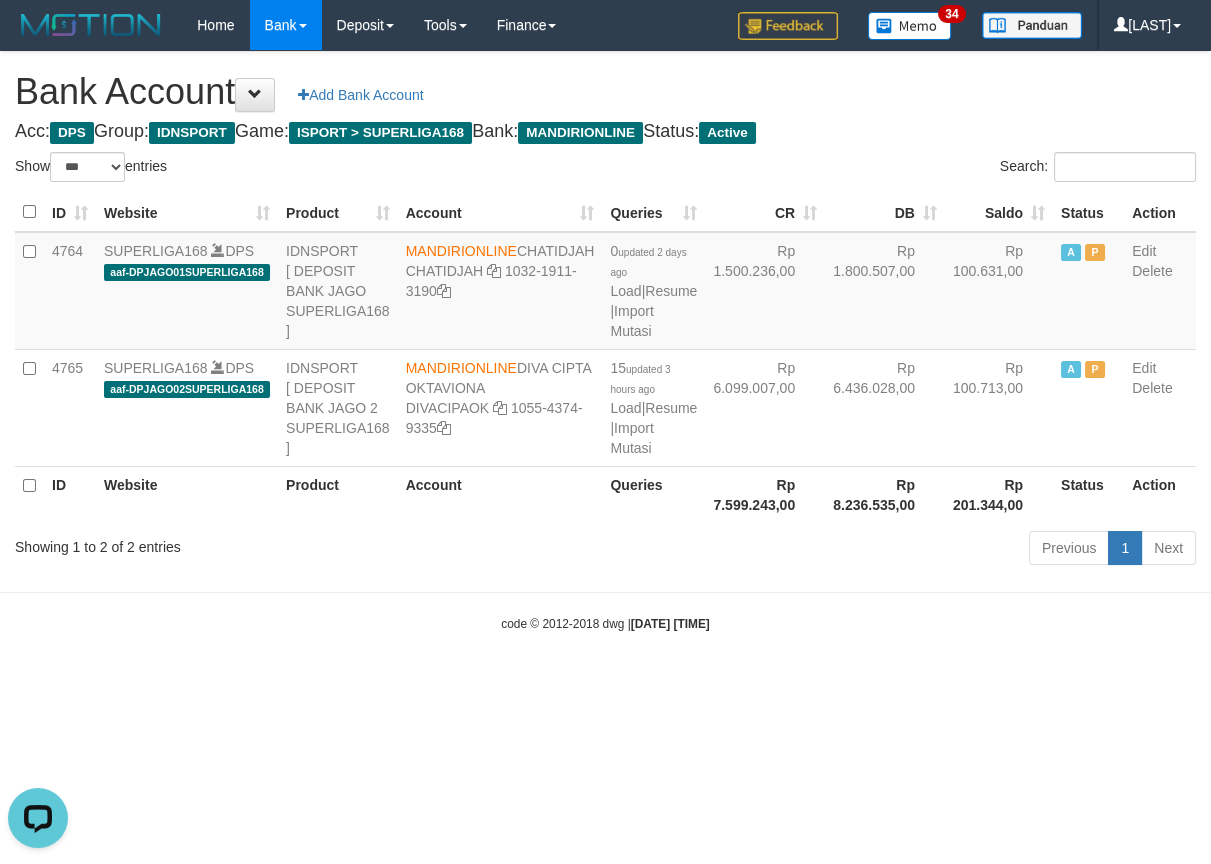 click on "Toggle navigation
Home
Bank
Account List
Load
By Website
Group
[ISPORT]													SUPERLIGA168
By Load Group (DPS)
34" at bounding box center [605, 341] 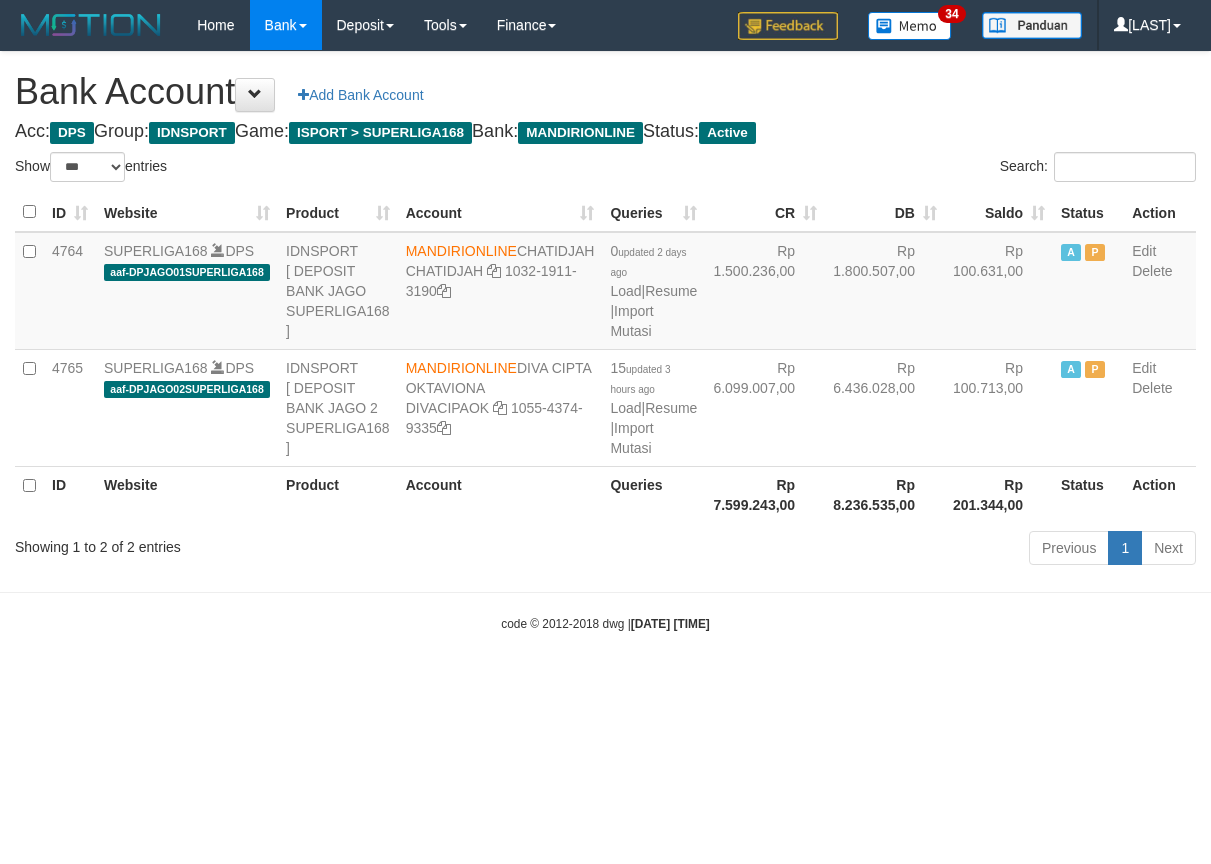 select on "***" 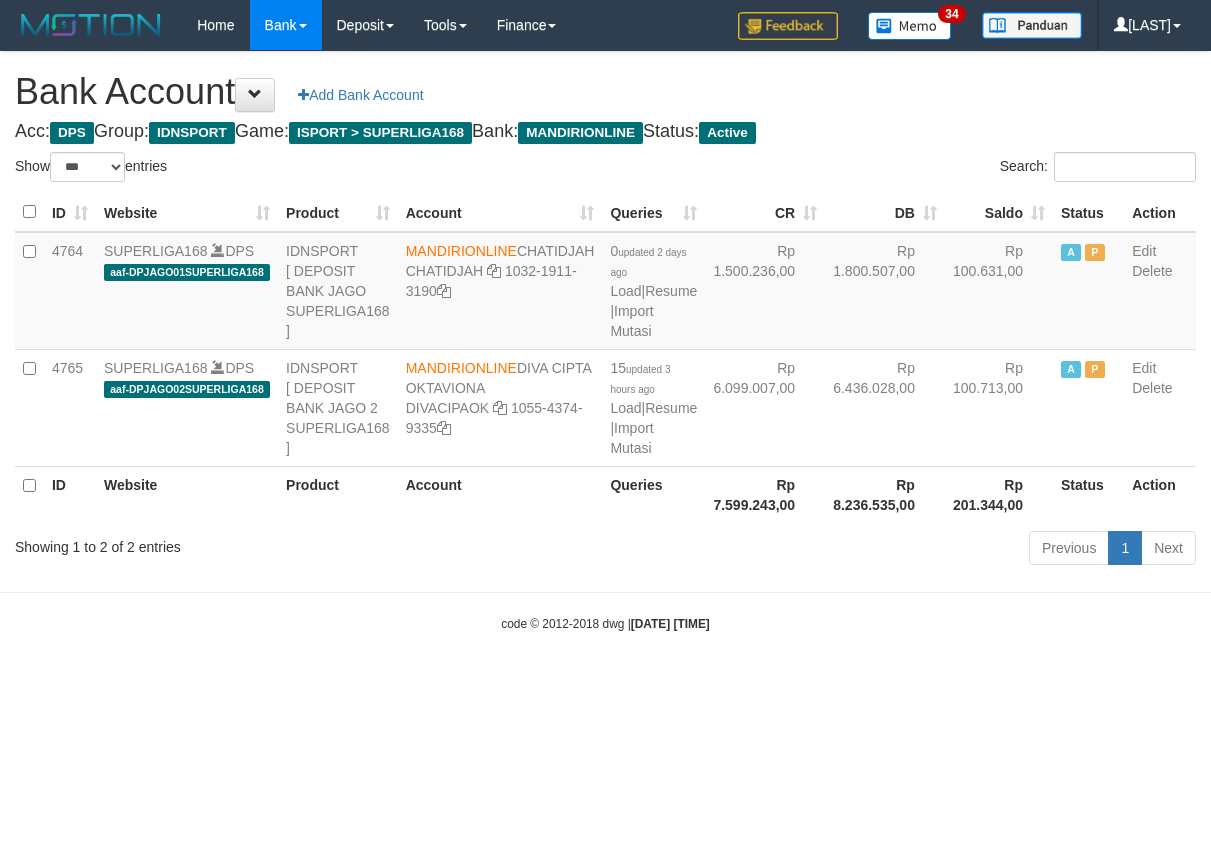 scroll, scrollTop: 0, scrollLeft: 0, axis: both 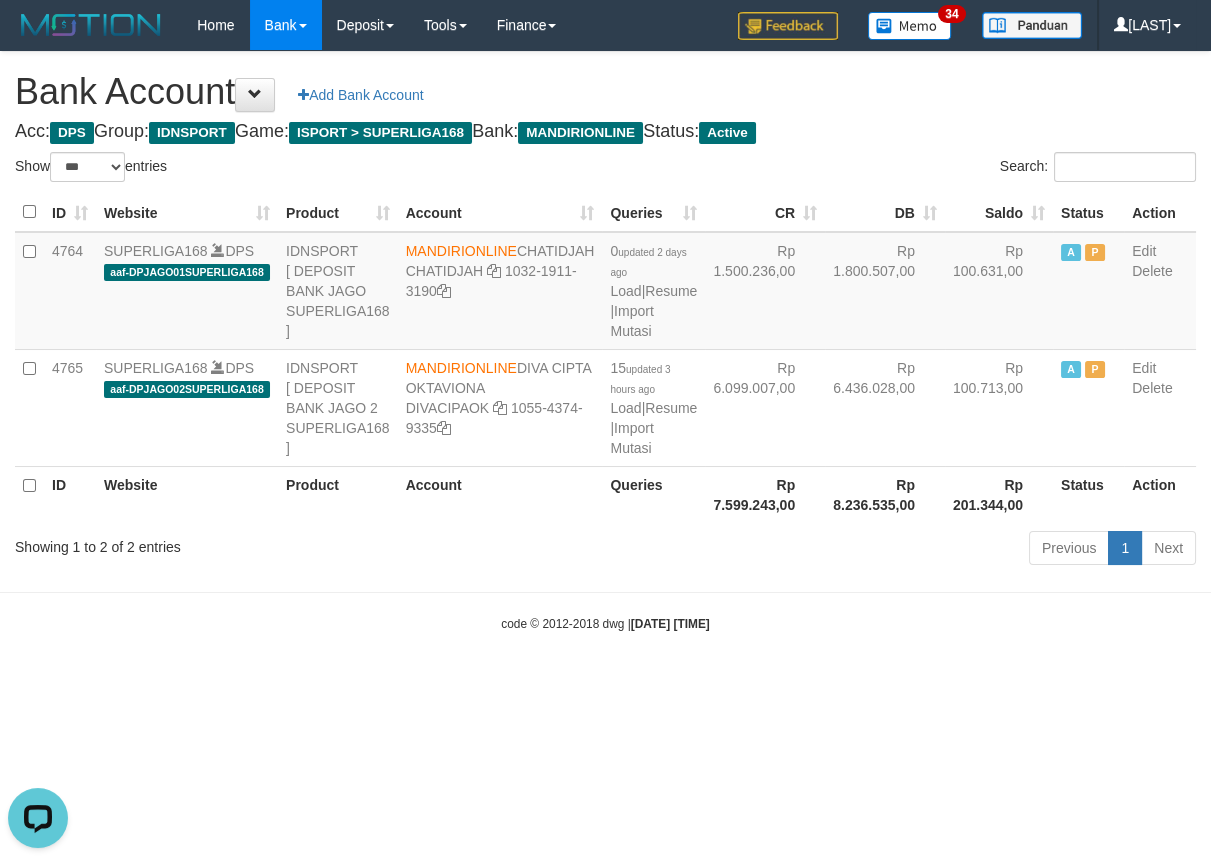 click on "[DATE] [TIME]" at bounding box center [670, 624] 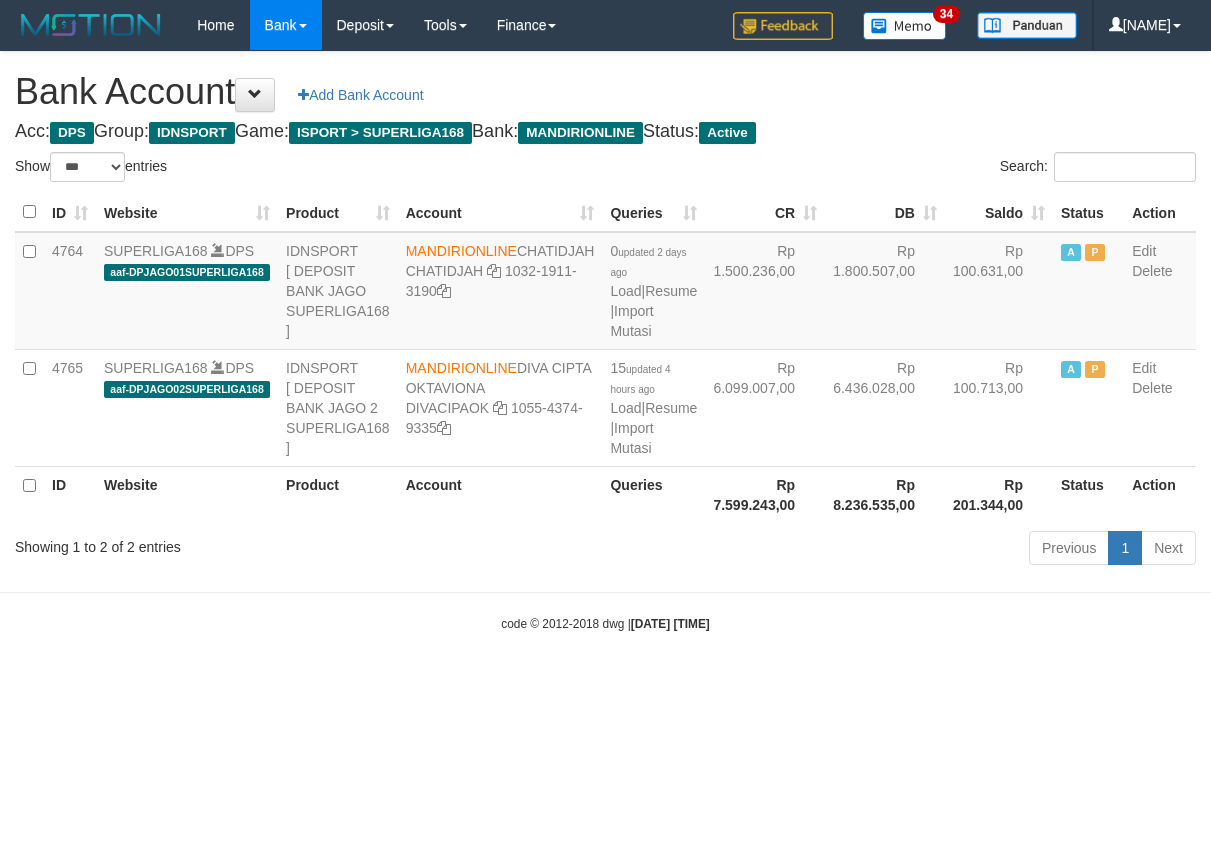select on "***" 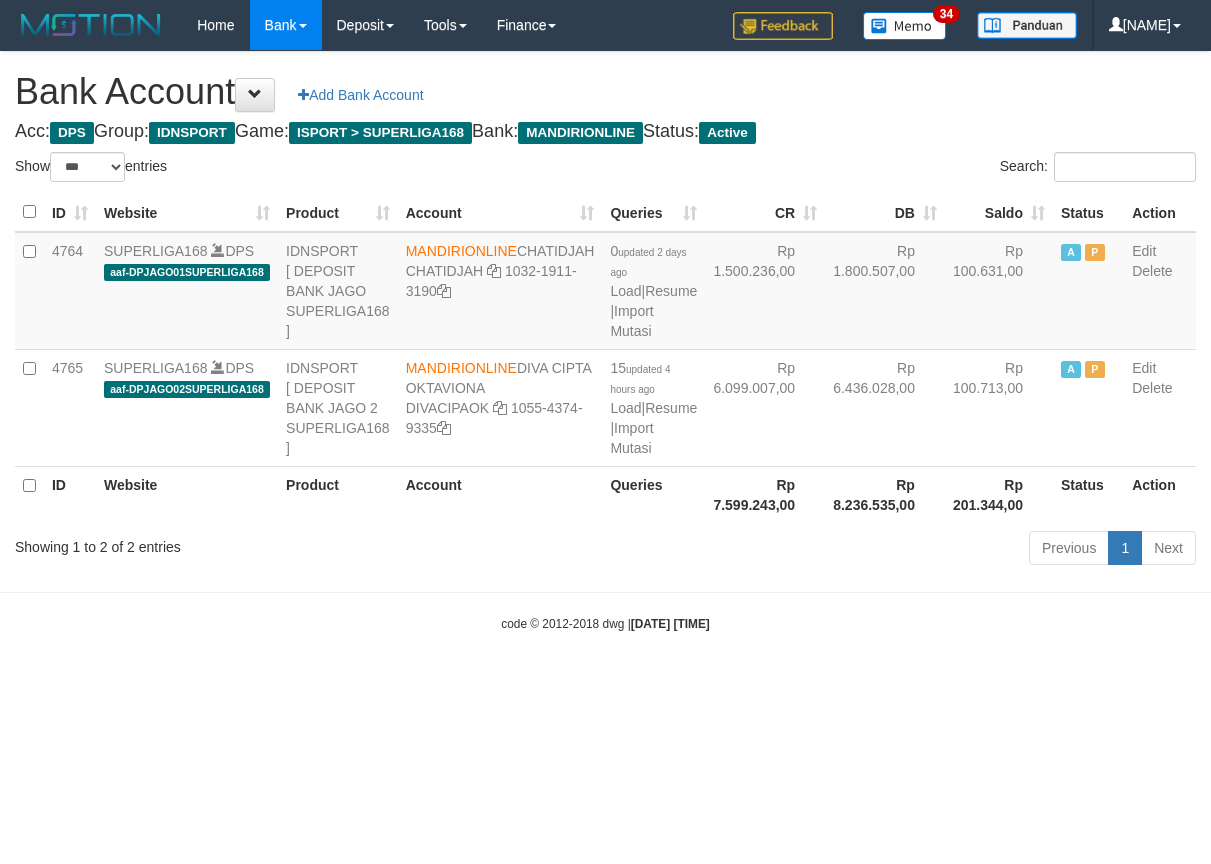 scroll, scrollTop: 0, scrollLeft: 0, axis: both 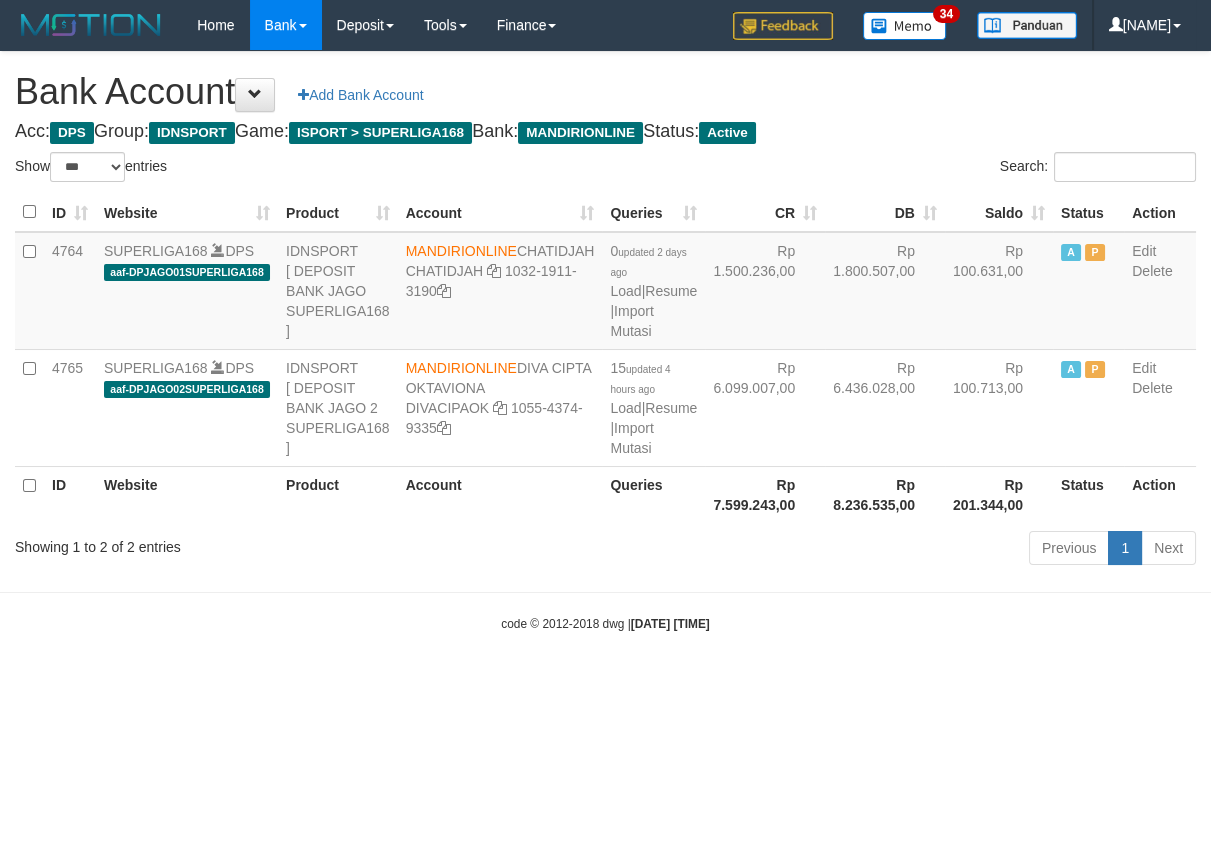 click on "[DATE] [TIME]" at bounding box center (670, 624) 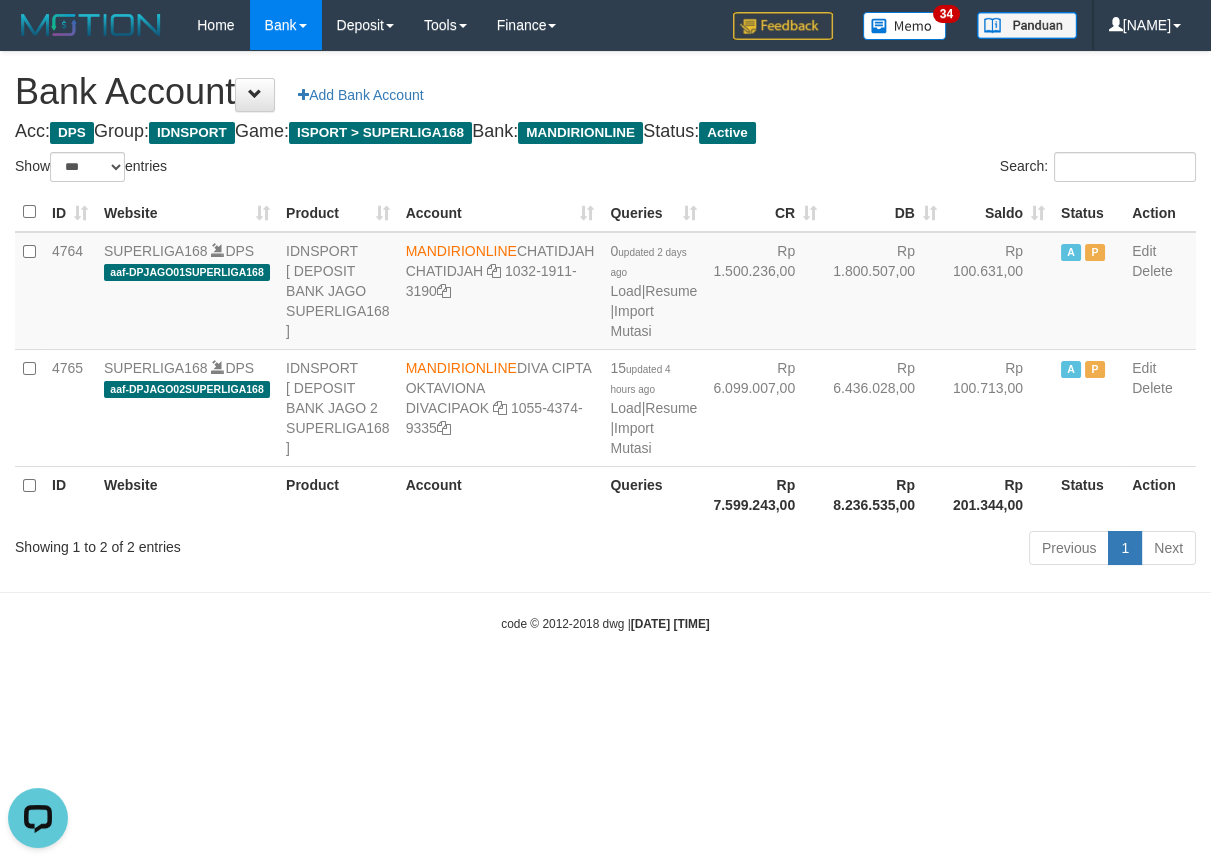 scroll, scrollTop: 0, scrollLeft: 0, axis: both 